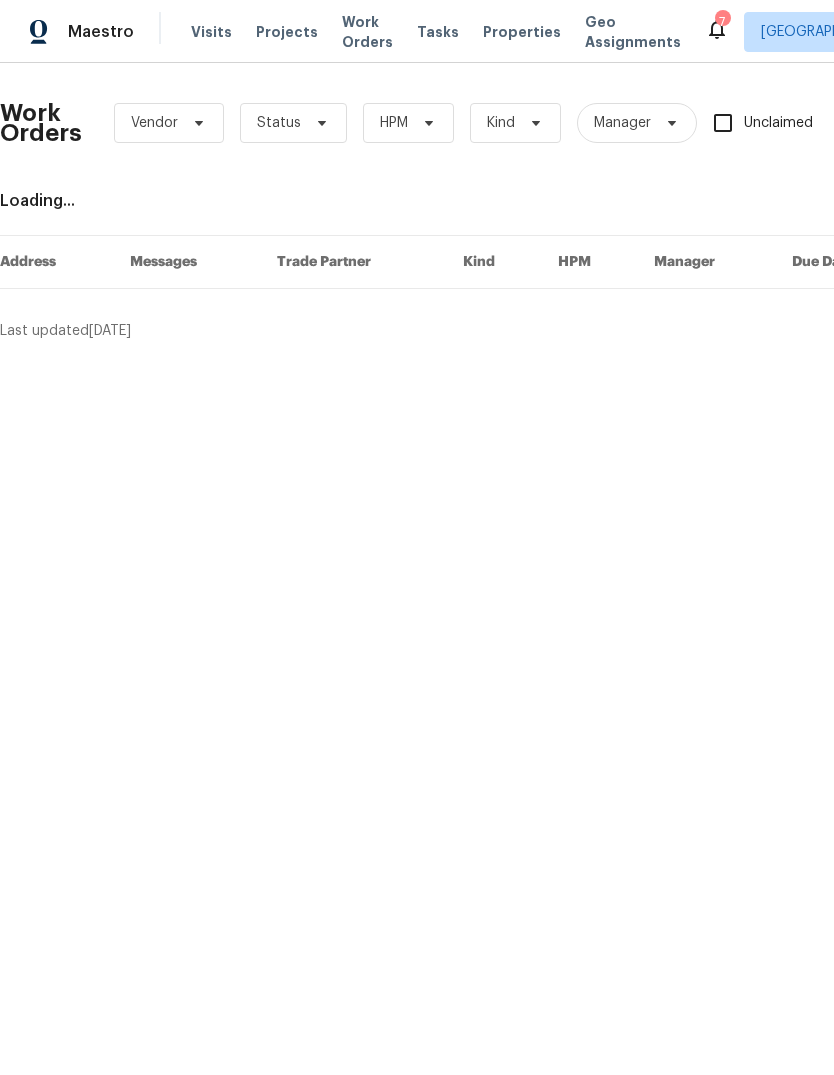 scroll, scrollTop: 0, scrollLeft: 0, axis: both 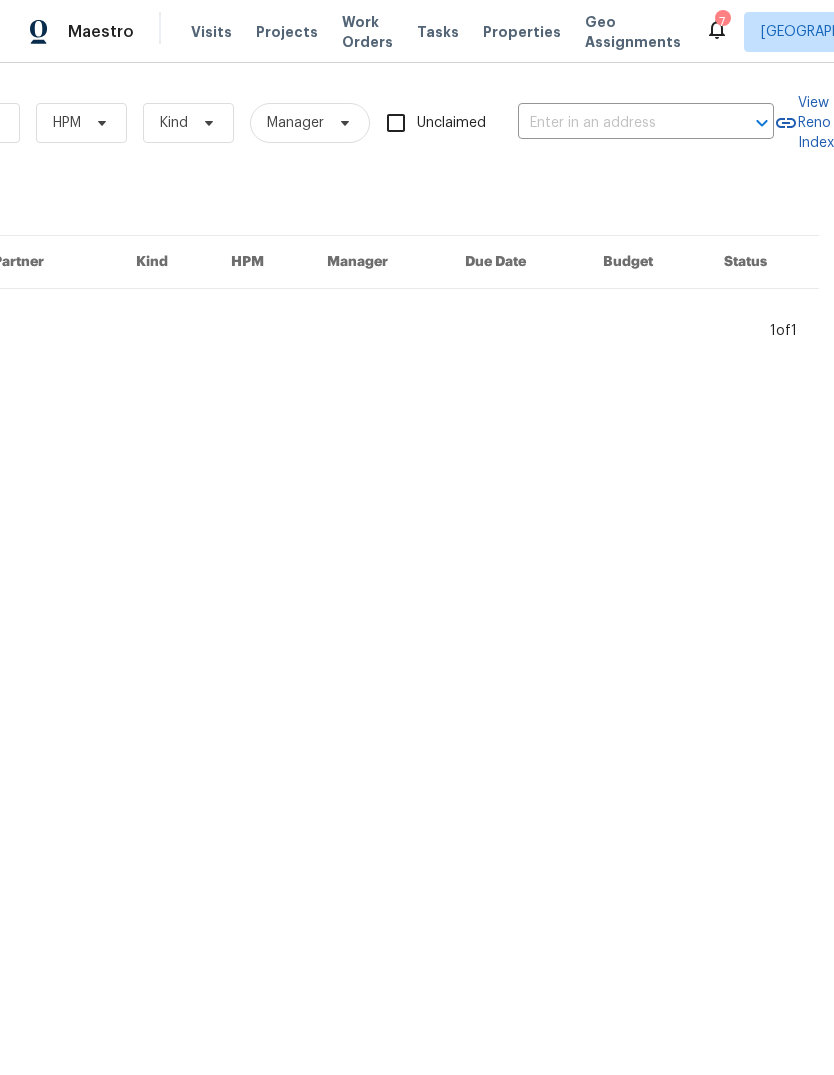 click at bounding box center (618, 123) 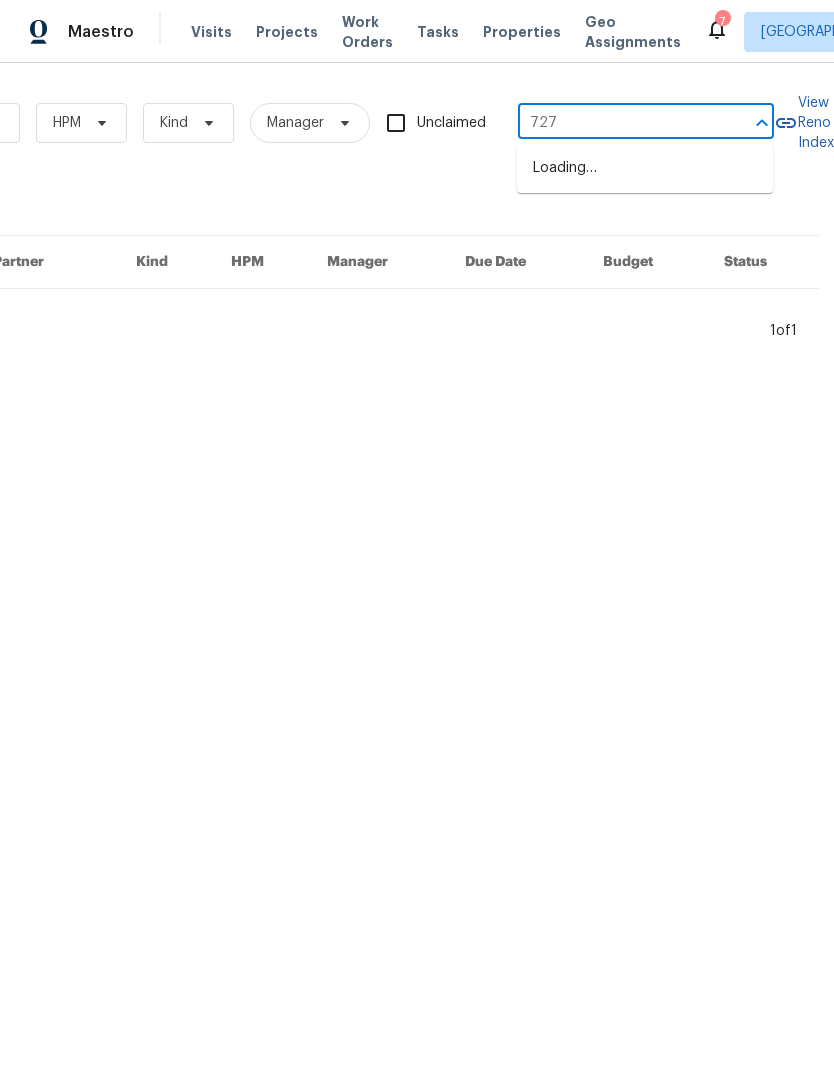 type on "7274" 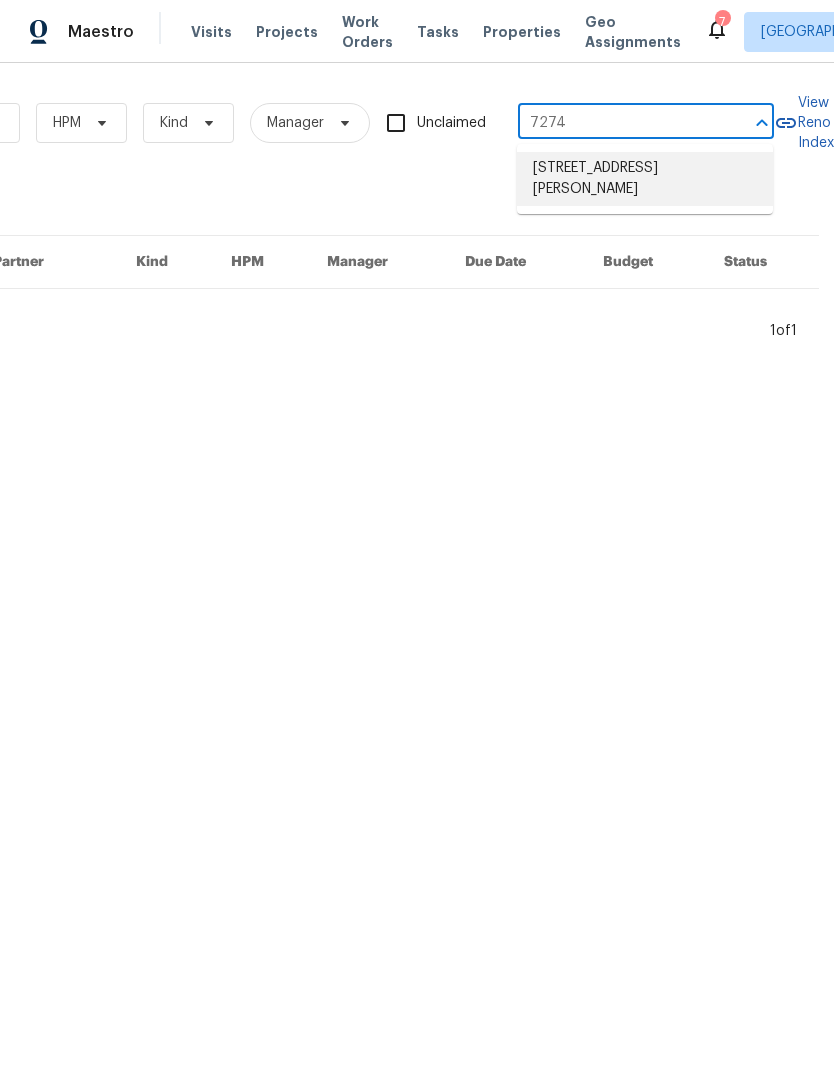 click on "[STREET_ADDRESS][PERSON_NAME]" at bounding box center (645, 179) 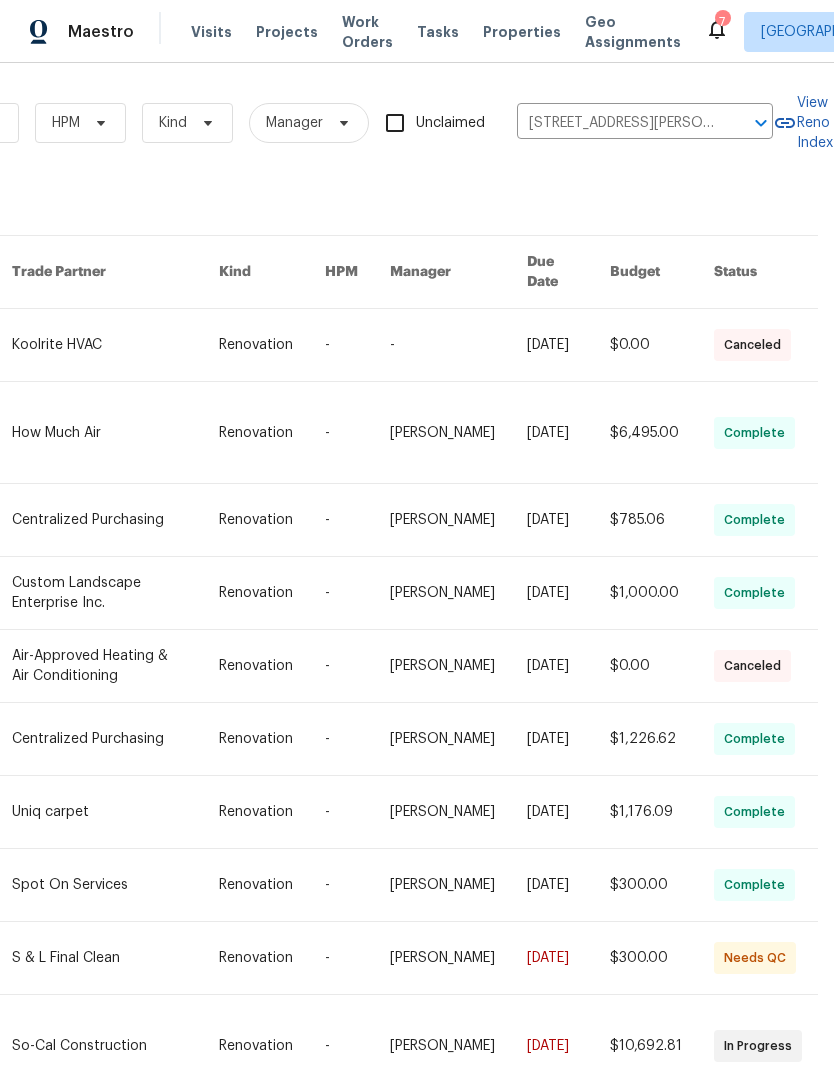scroll, scrollTop: 70, scrollLeft: 0, axis: vertical 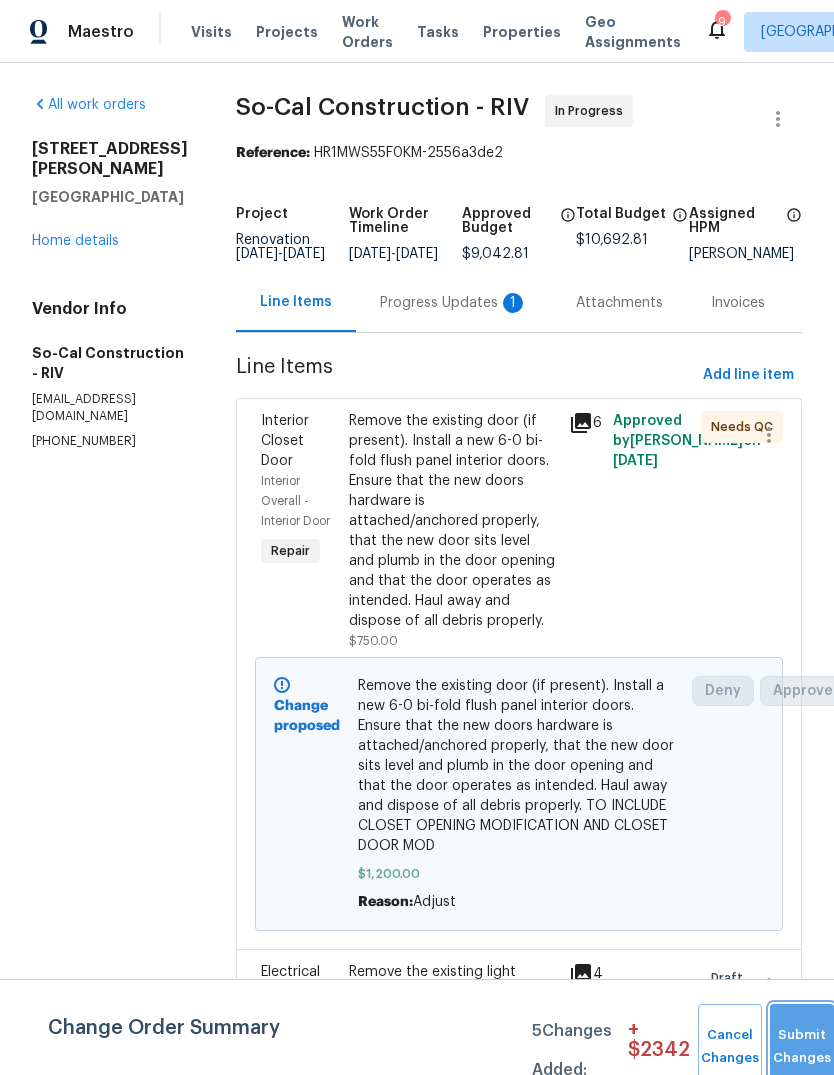 click on "Submit Changes" at bounding box center (802, 1047) 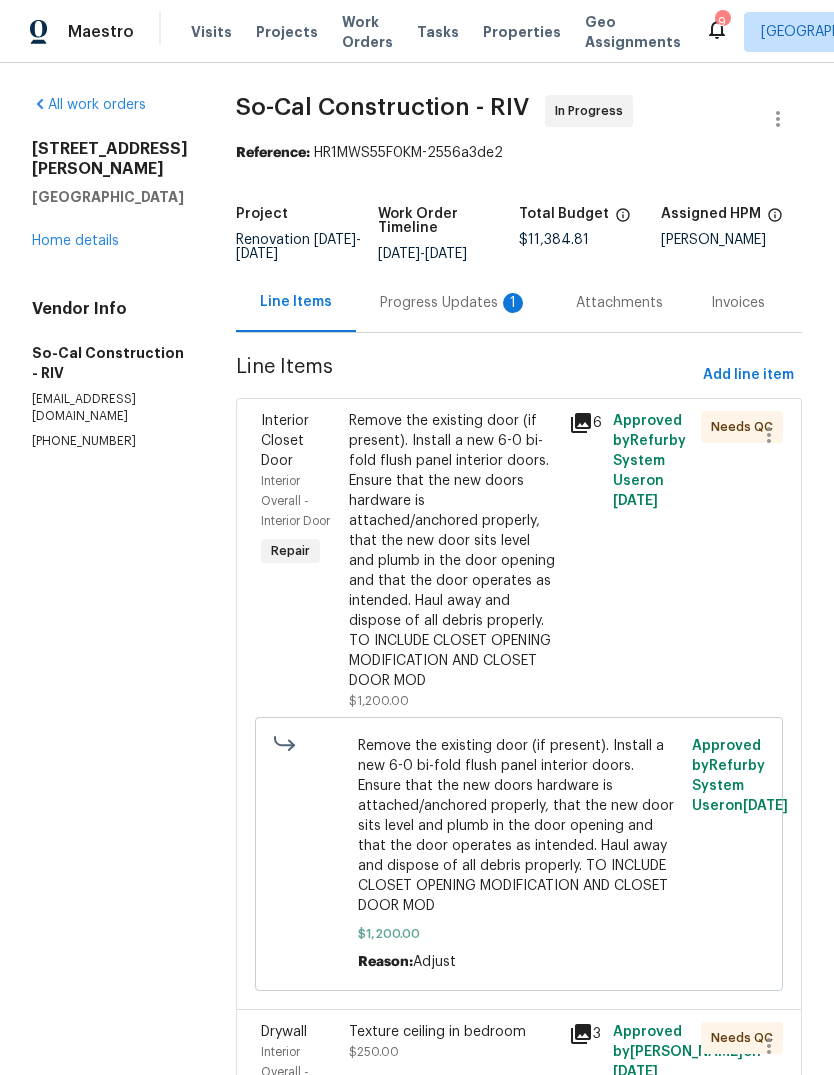 click on "Projects" at bounding box center [287, 32] 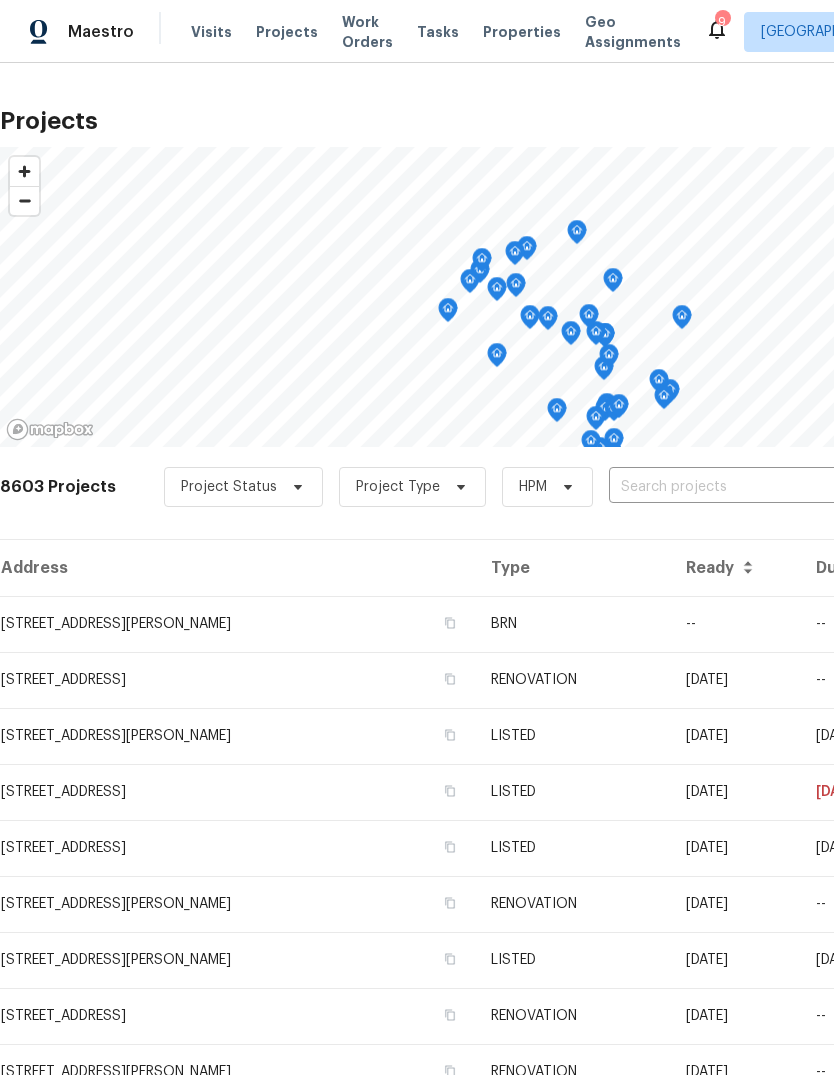 click at bounding box center (723, 487) 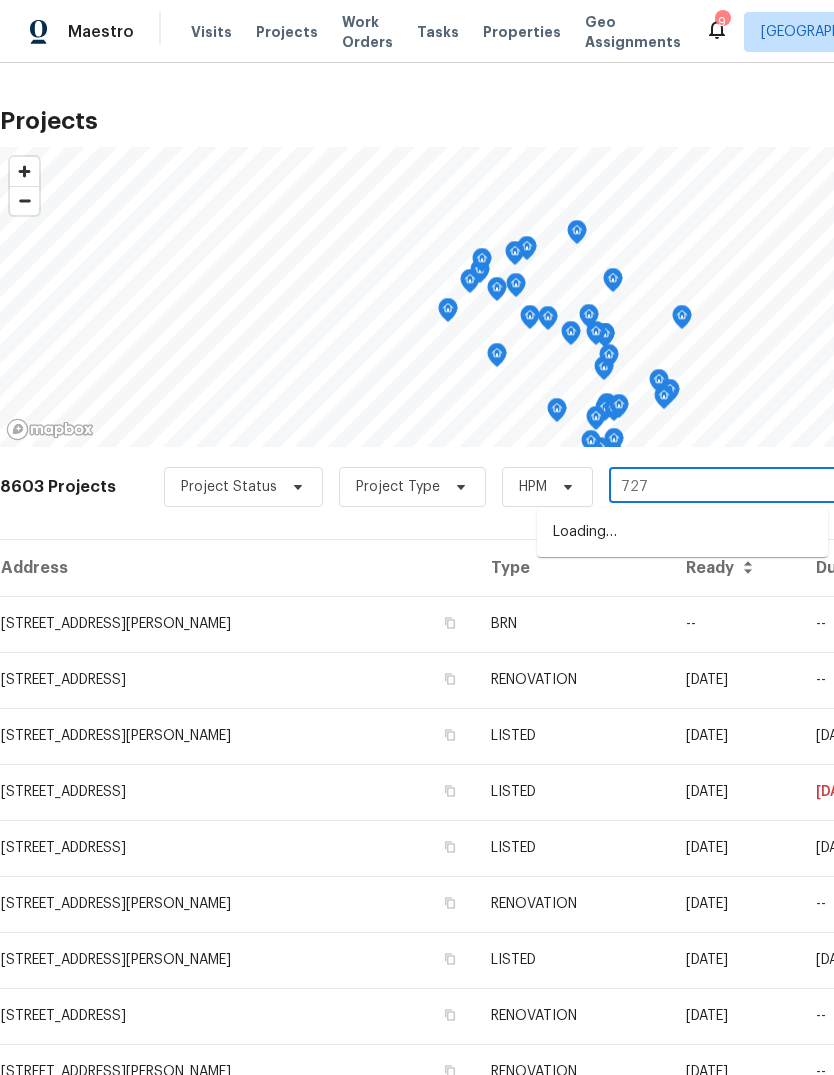 type on "7274" 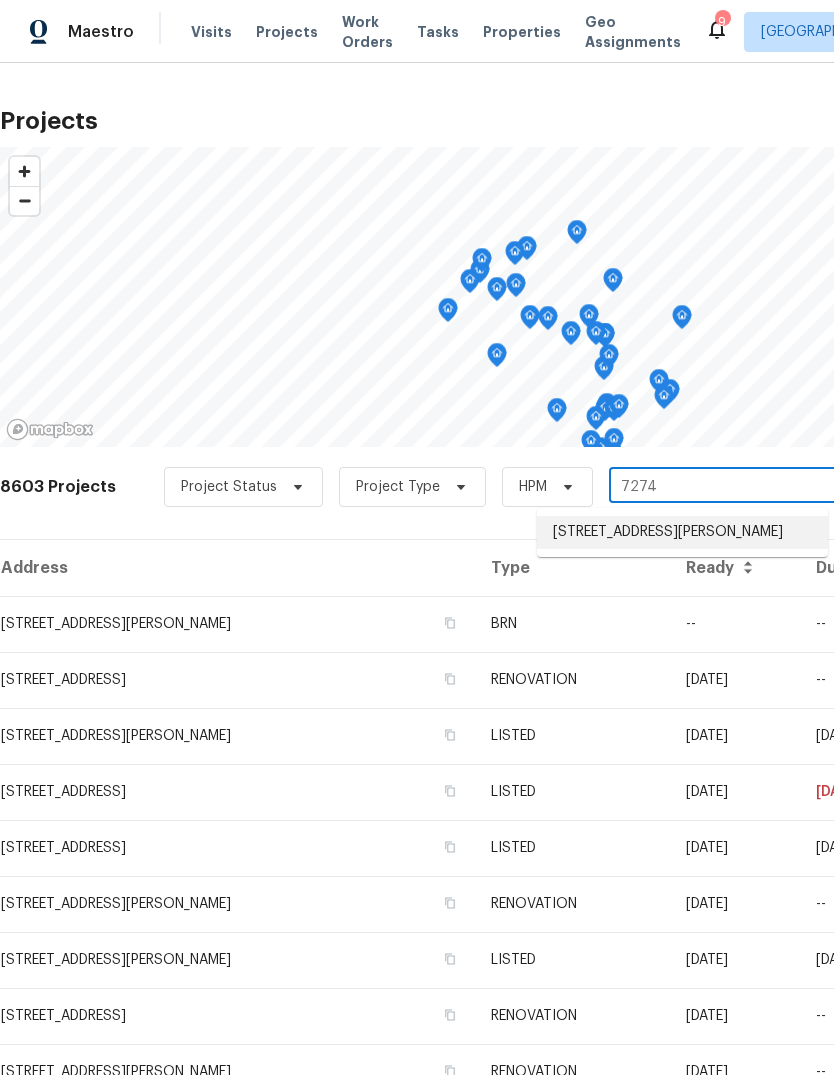 click on "[STREET_ADDRESS][PERSON_NAME]" at bounding box center (682, 532) 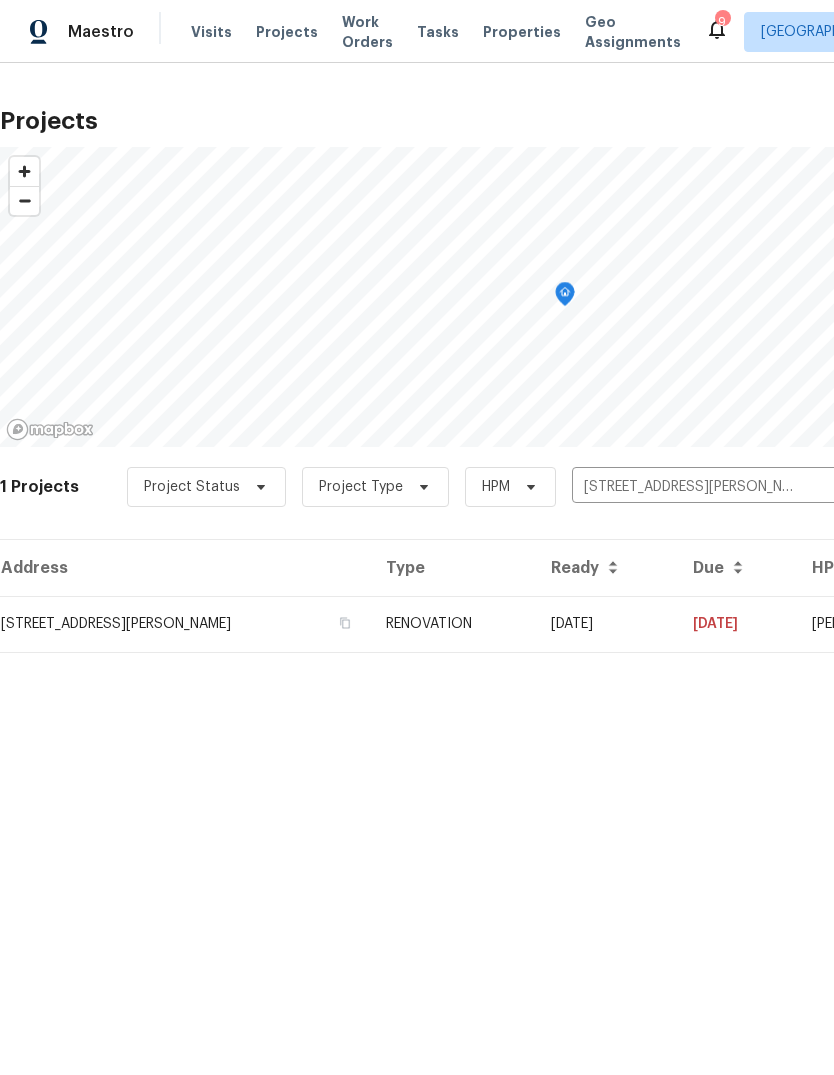 click on "RENOVATION" at bounding box center [452, 624] 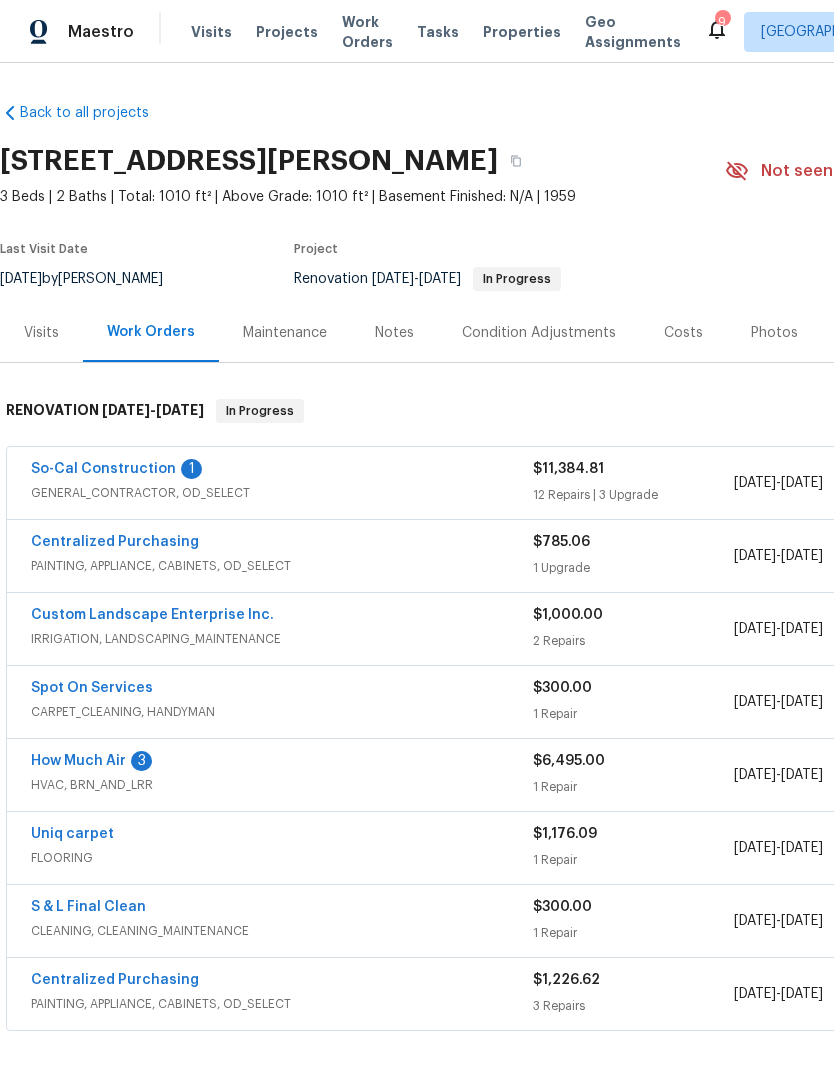 click on "Costs" at bounding box center (683, 333) 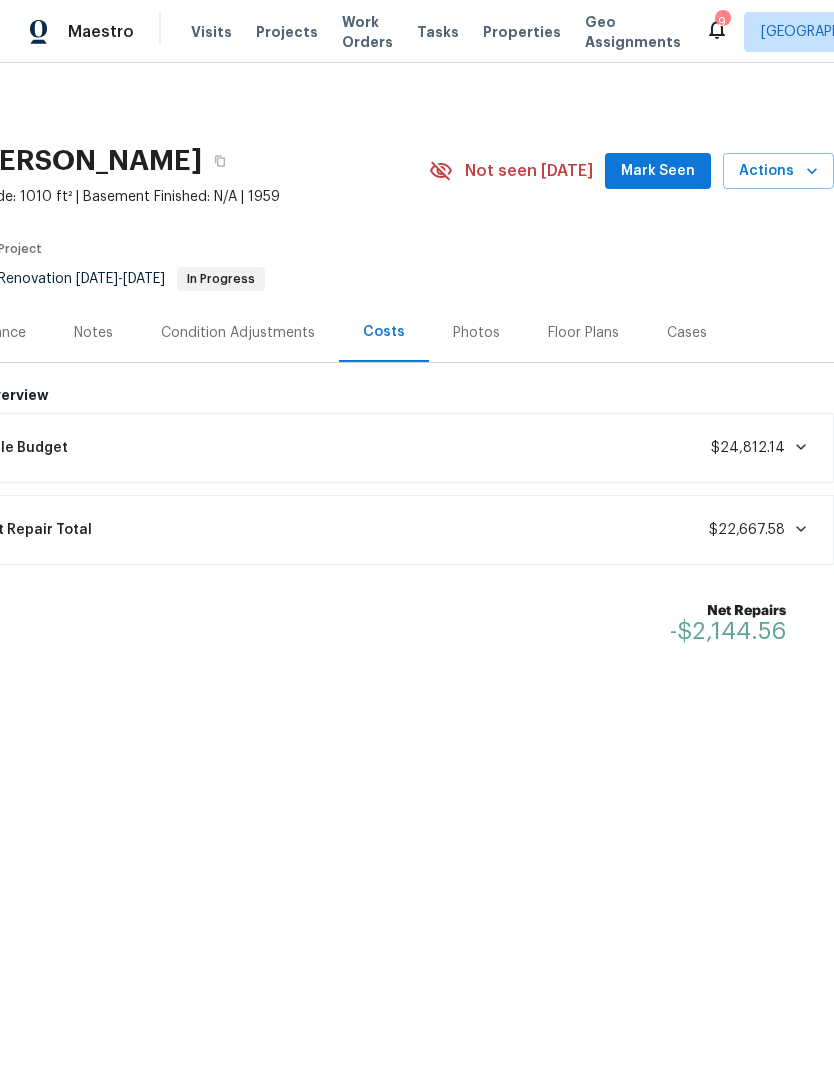 scroll, scrollTop: 0, scrollLeft: 296, axis: horizontal 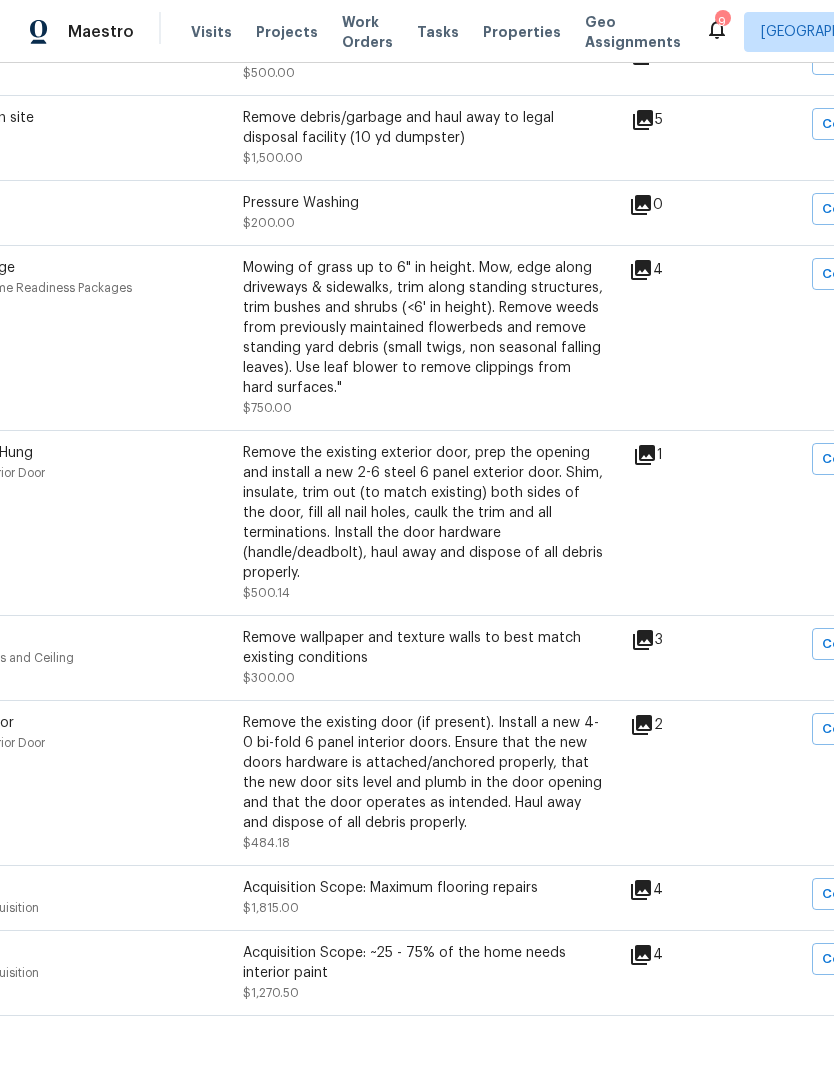 click on "Work Orders" at bounding box center [367, 32] 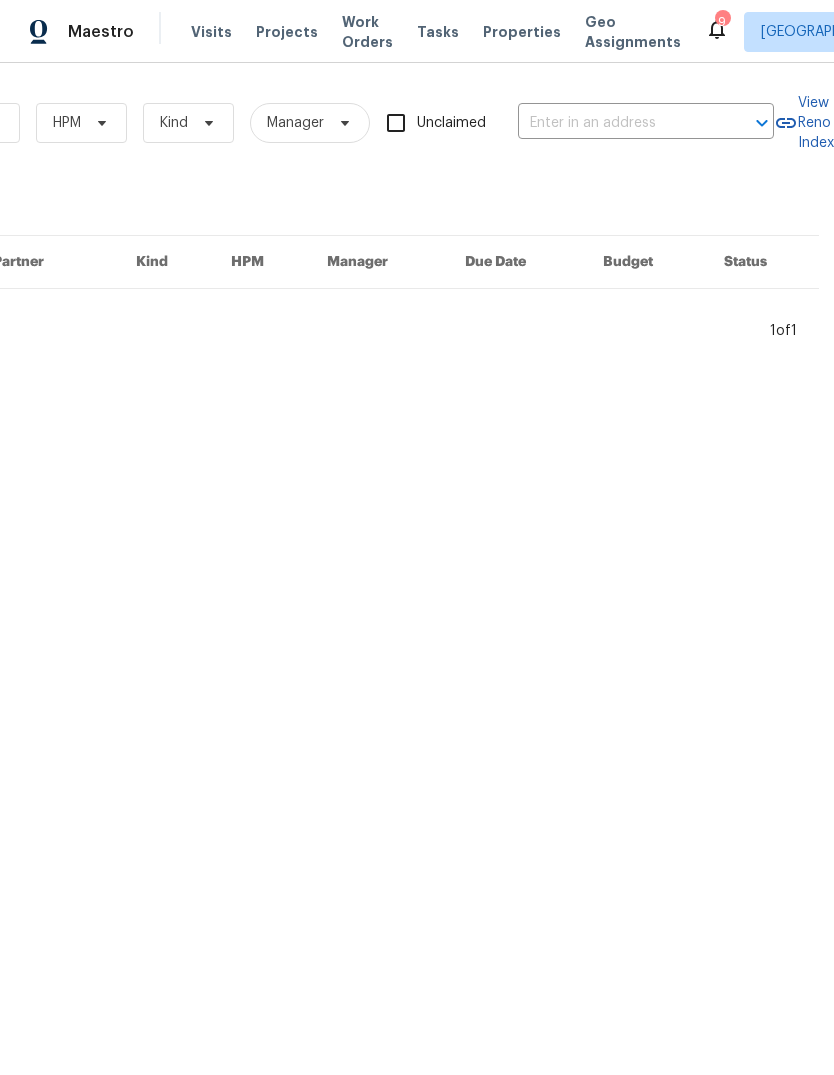 scroll, scrollTop: 0, scrollLeft: 329, axis: horizontal 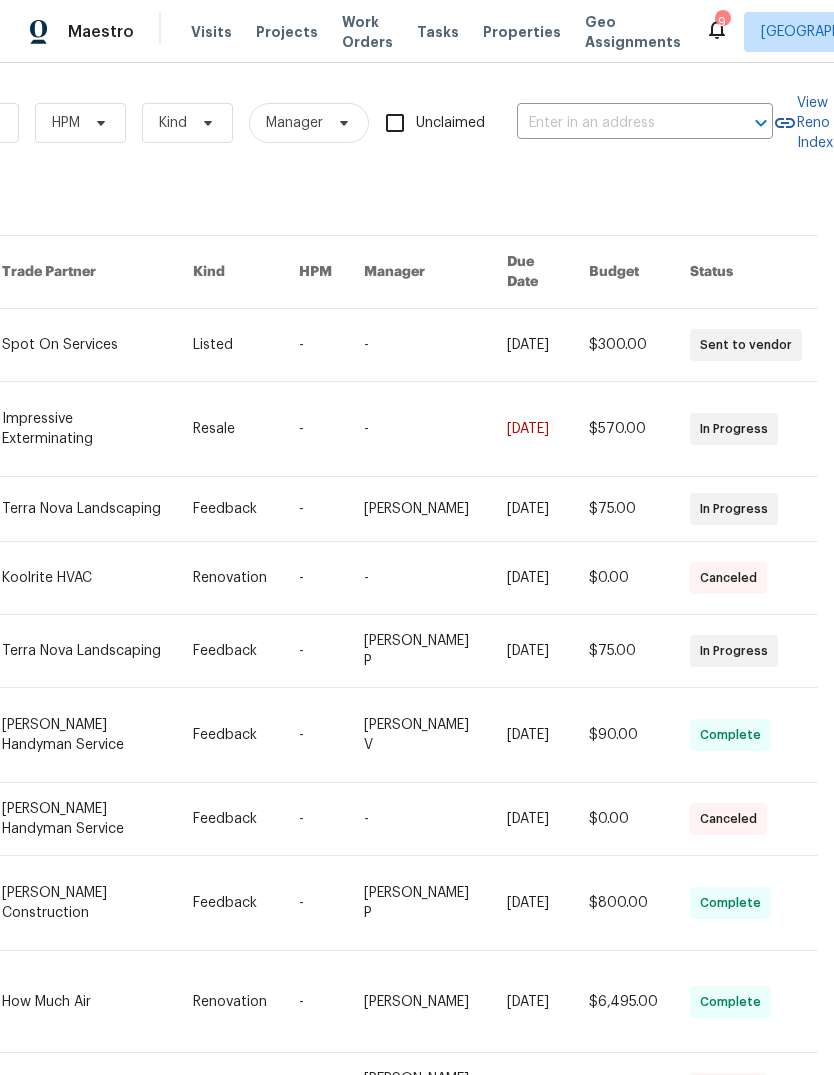 click at bounding box center (617, 123) 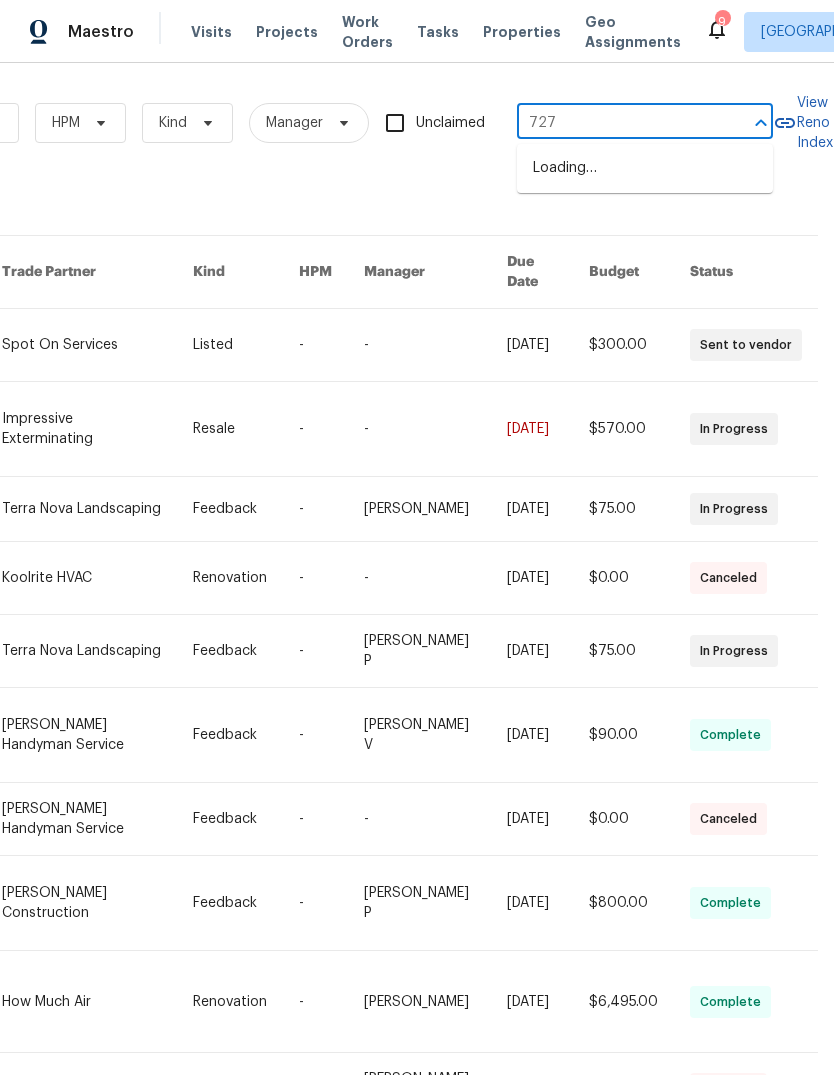 type on "7274" 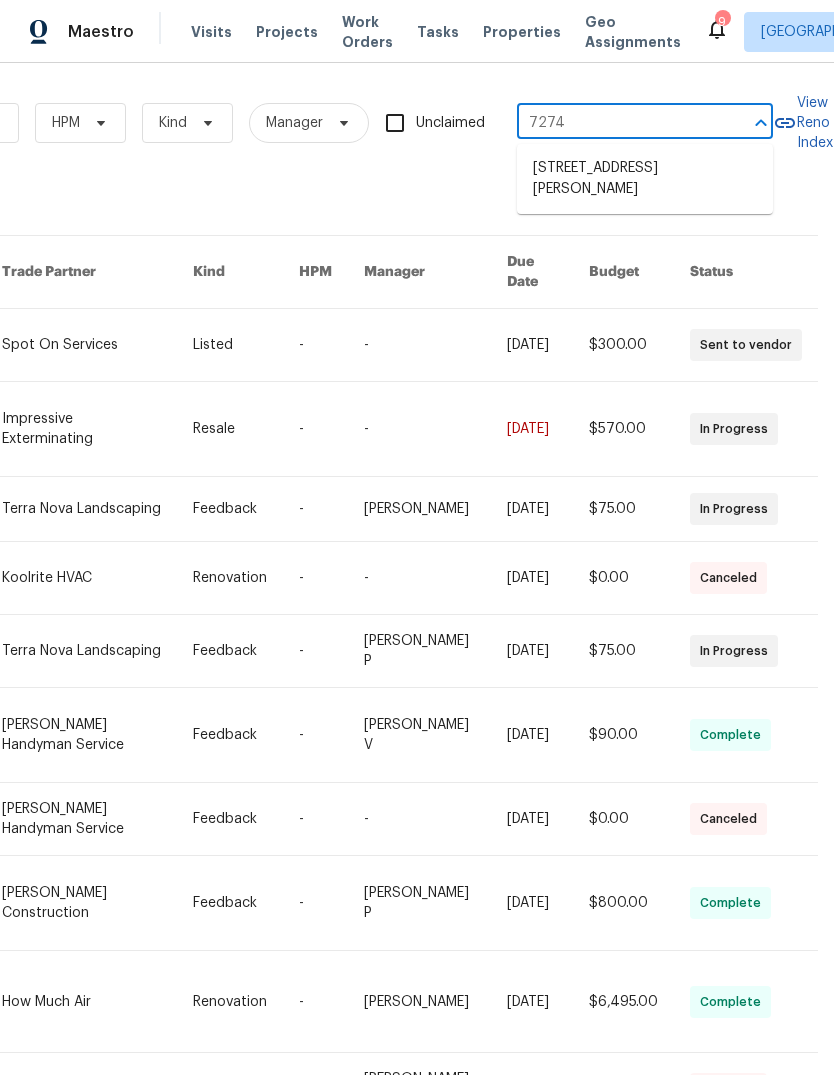 click on "[STREET_ADDRESS][PERSON_NAME]" at bounding box center [645, 179] 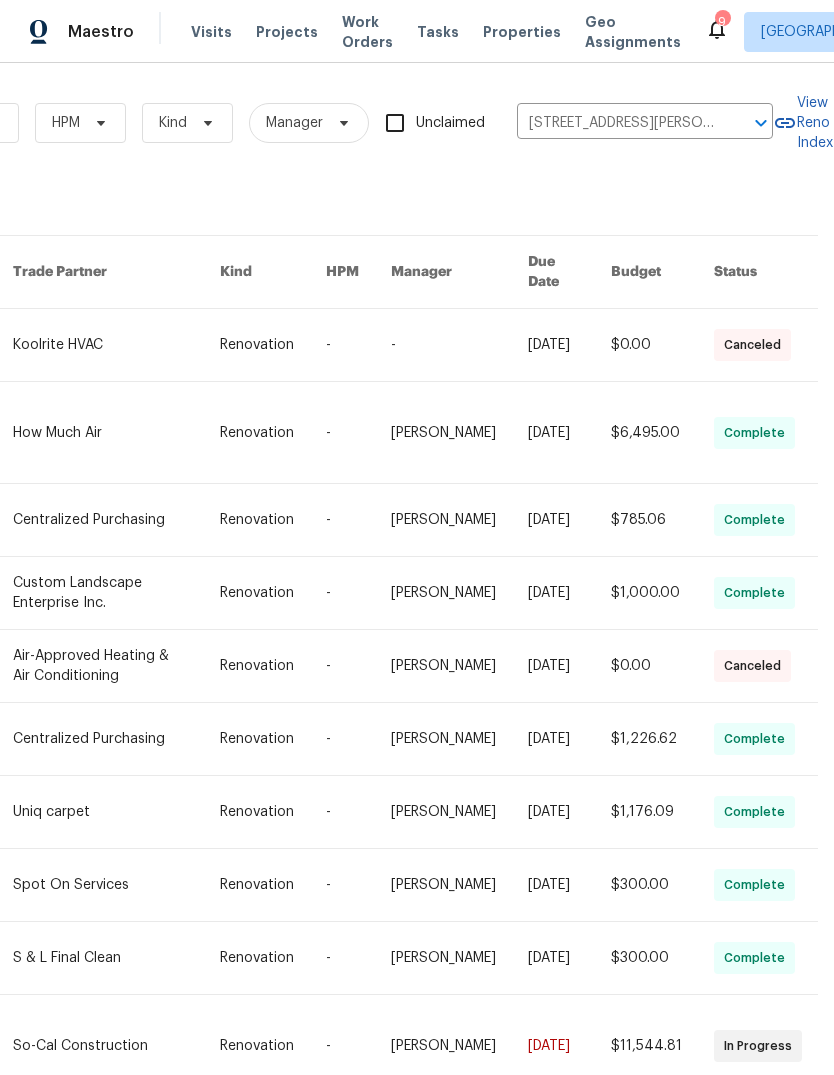 click at bounding box center [358, 1045] 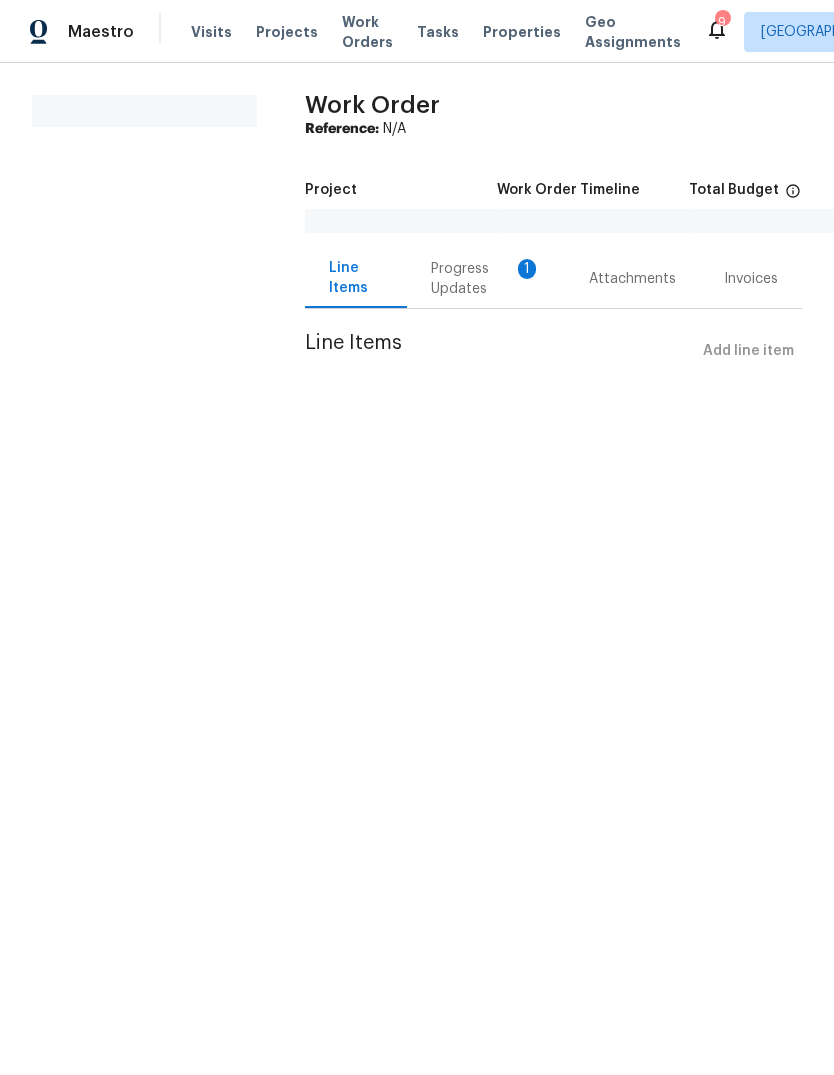 scroll, scrollTop: 0, scrollLeft: 0, axis: both 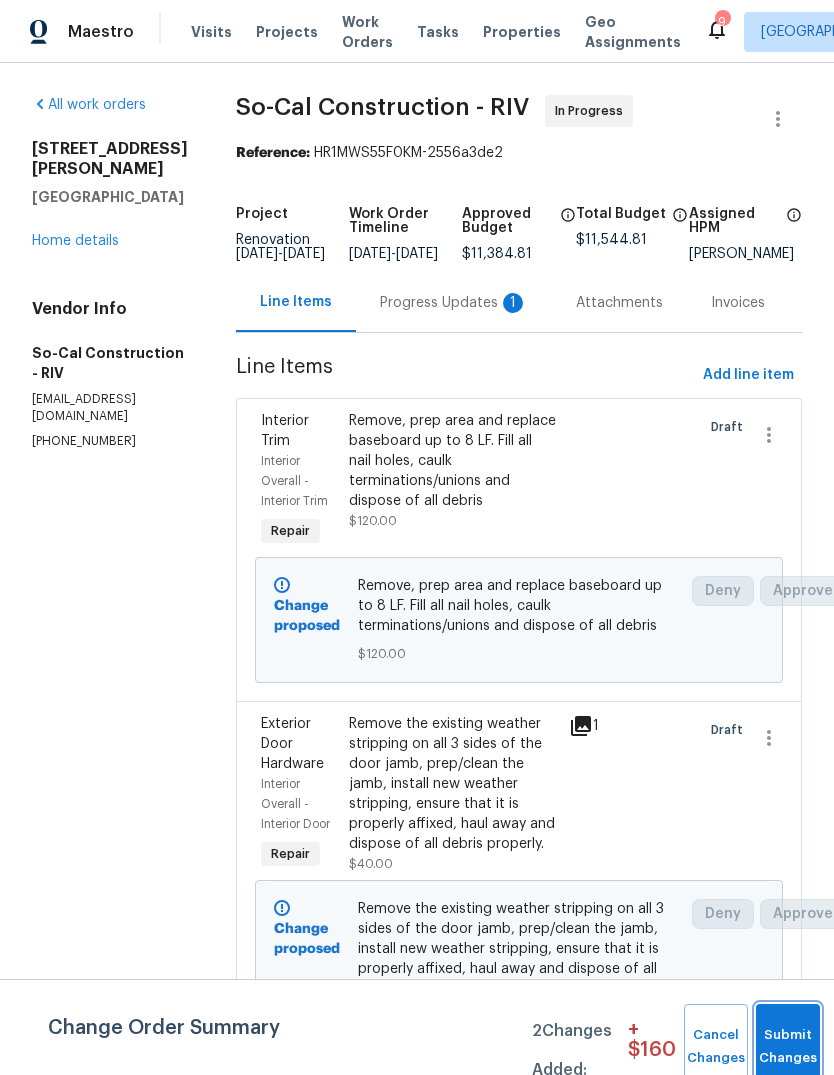 click on "Submit Changes" at bounding box center (788, 1047) 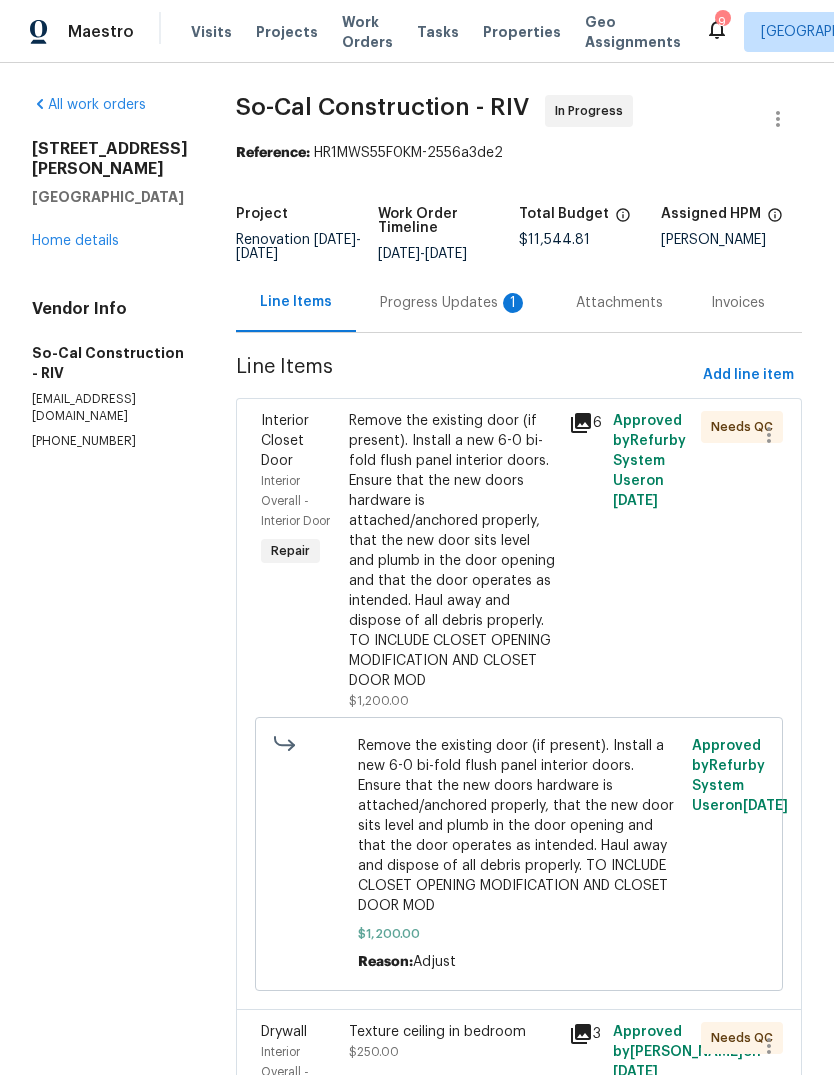 click on "Properties" at bounding box center [522, 32] 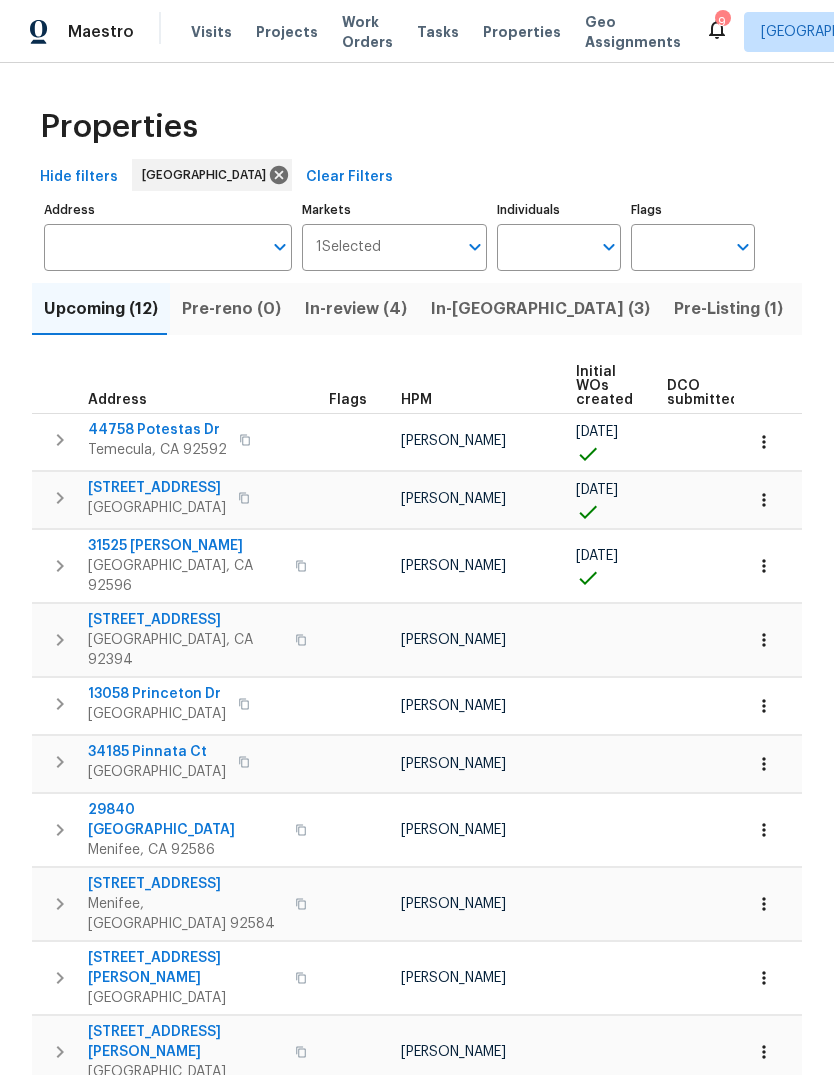 click on "Pre-Listing (1)" at bounding box center (728, 309) 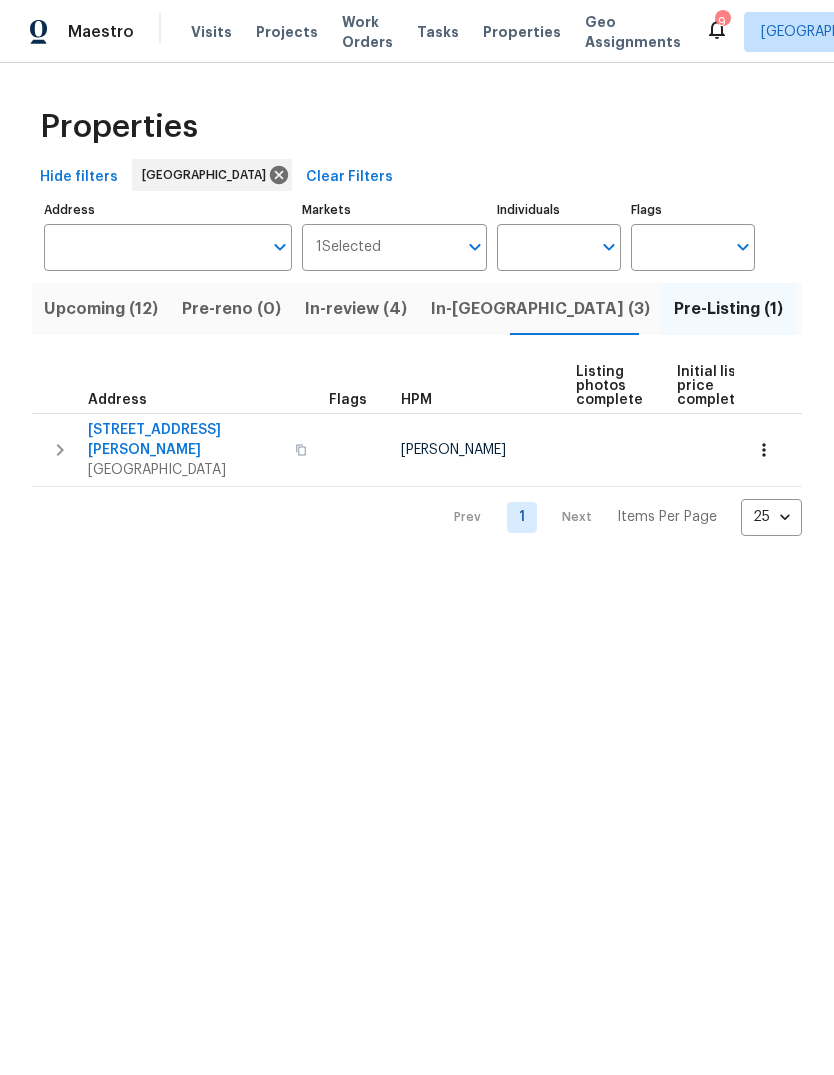 click on "Projects" at bounding box center (287, 32) 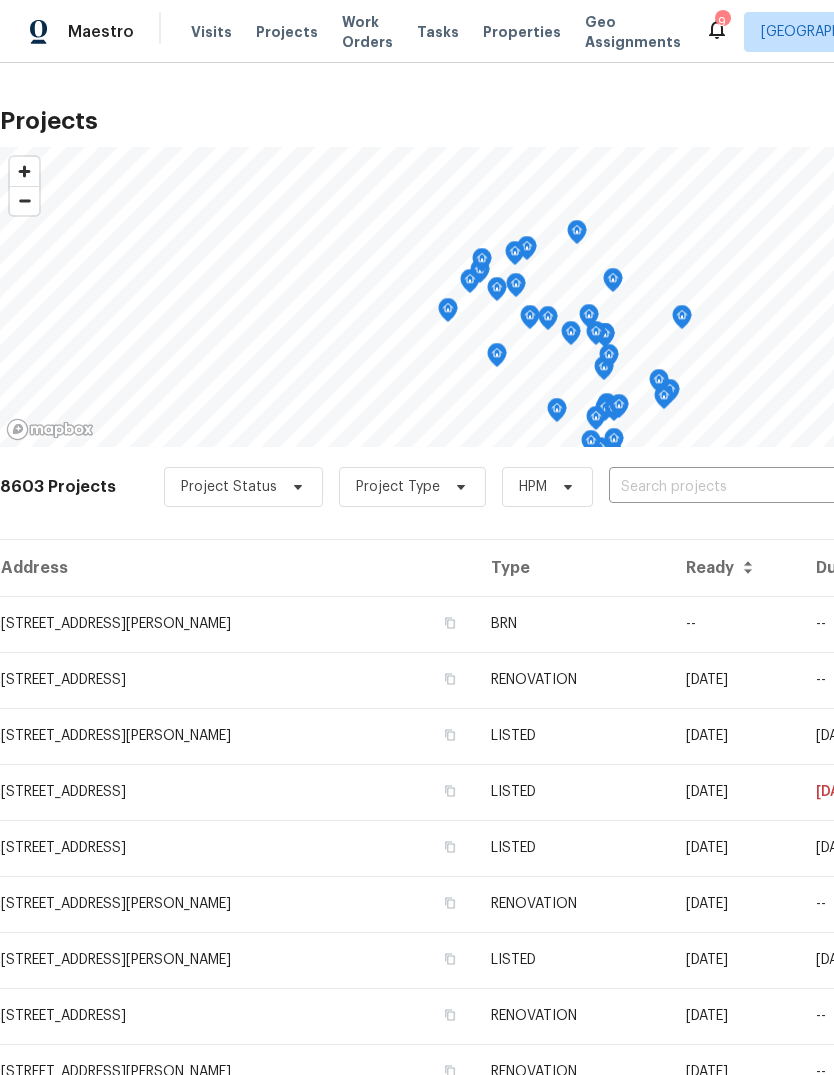 click at bounding box center (723, 487) 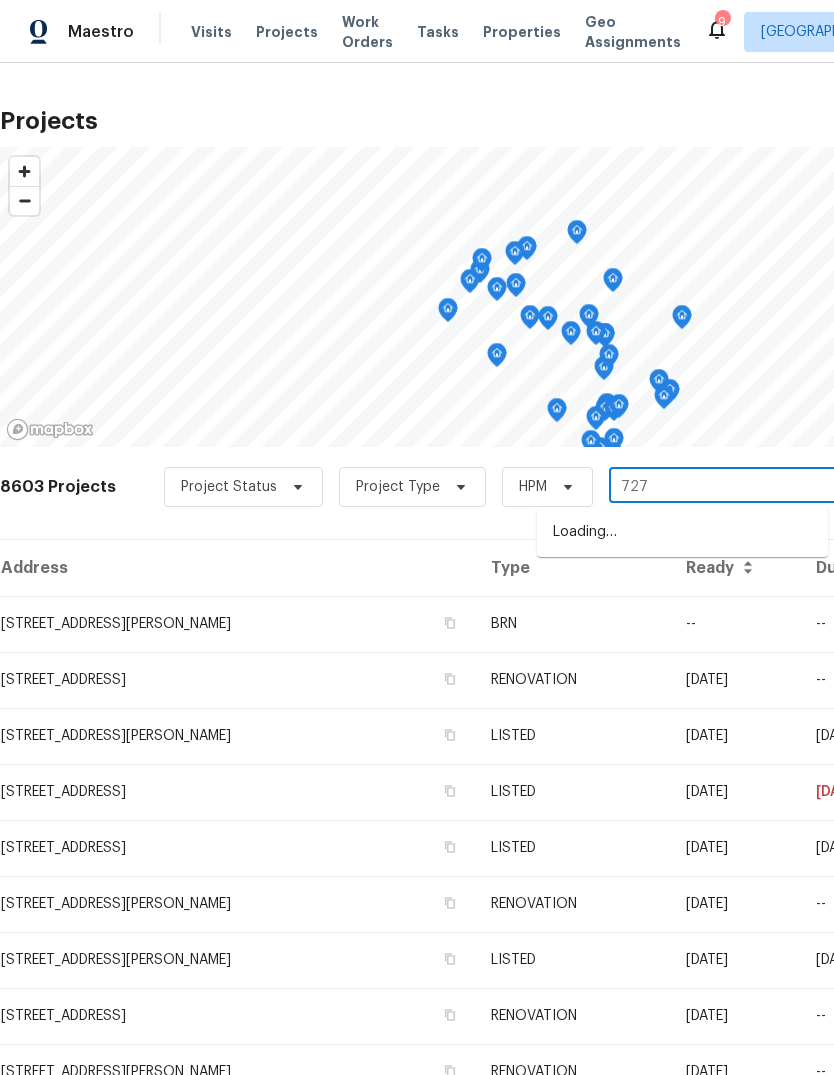 type on "7274" 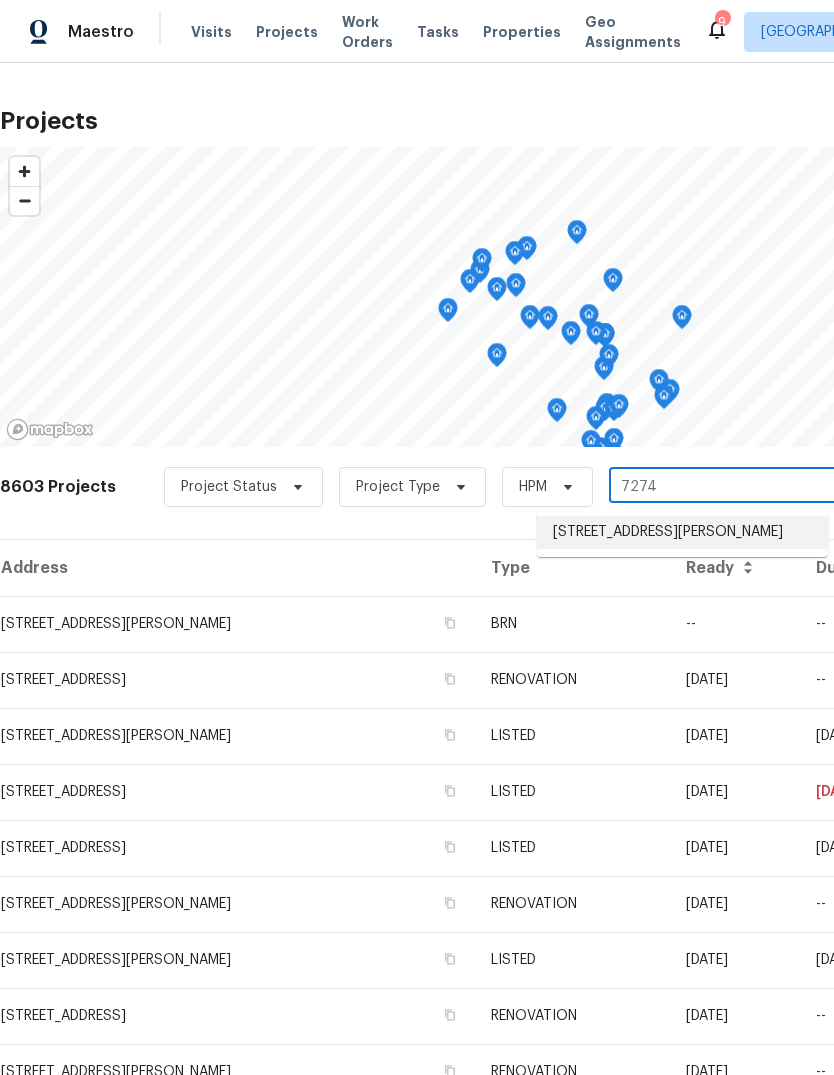 click on "[STREET_ADDRESS][PERSON_NAME]" at bounding box center (682, 532) 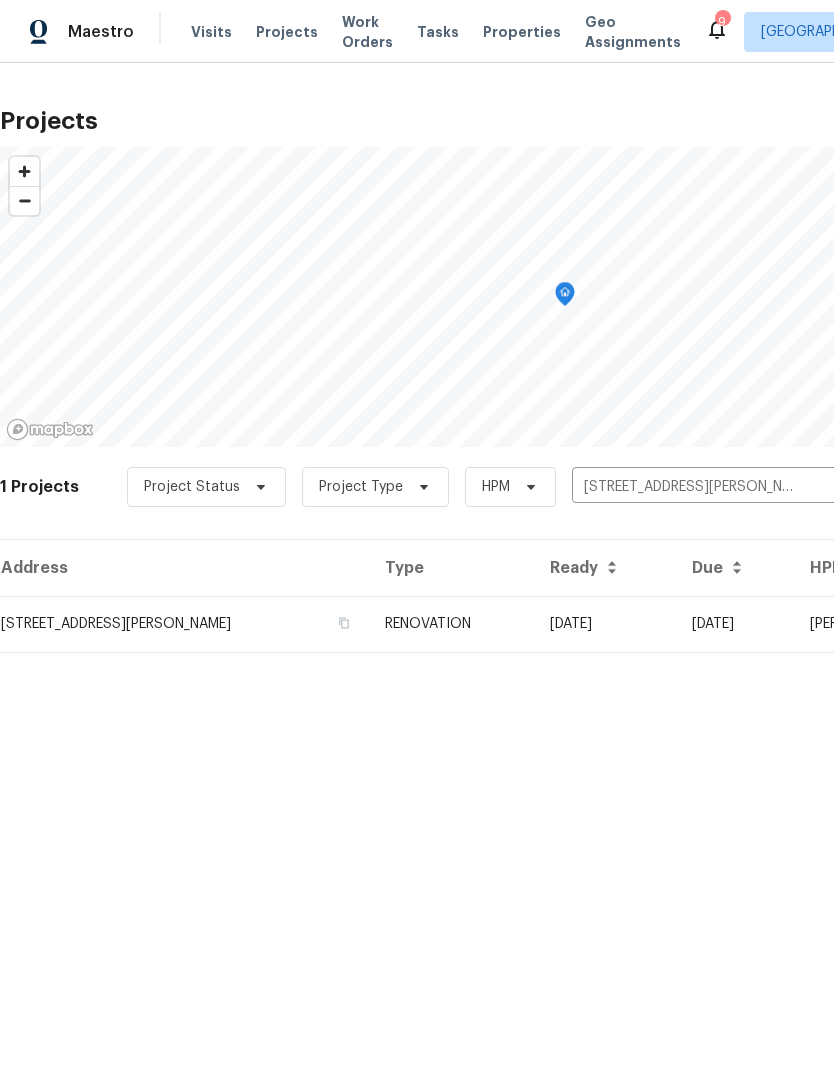 click on "RENOVATION" at bounding box center (451, 624) 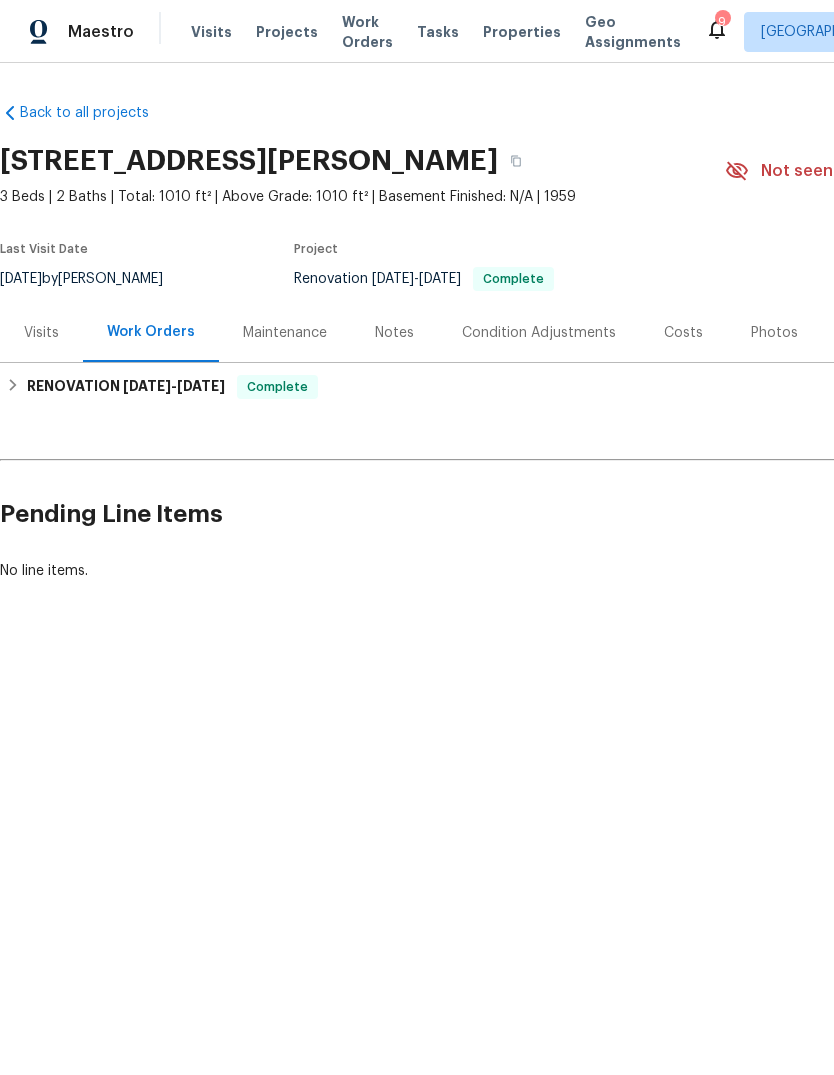 click on "Photos" at bounding box center [774, 332] 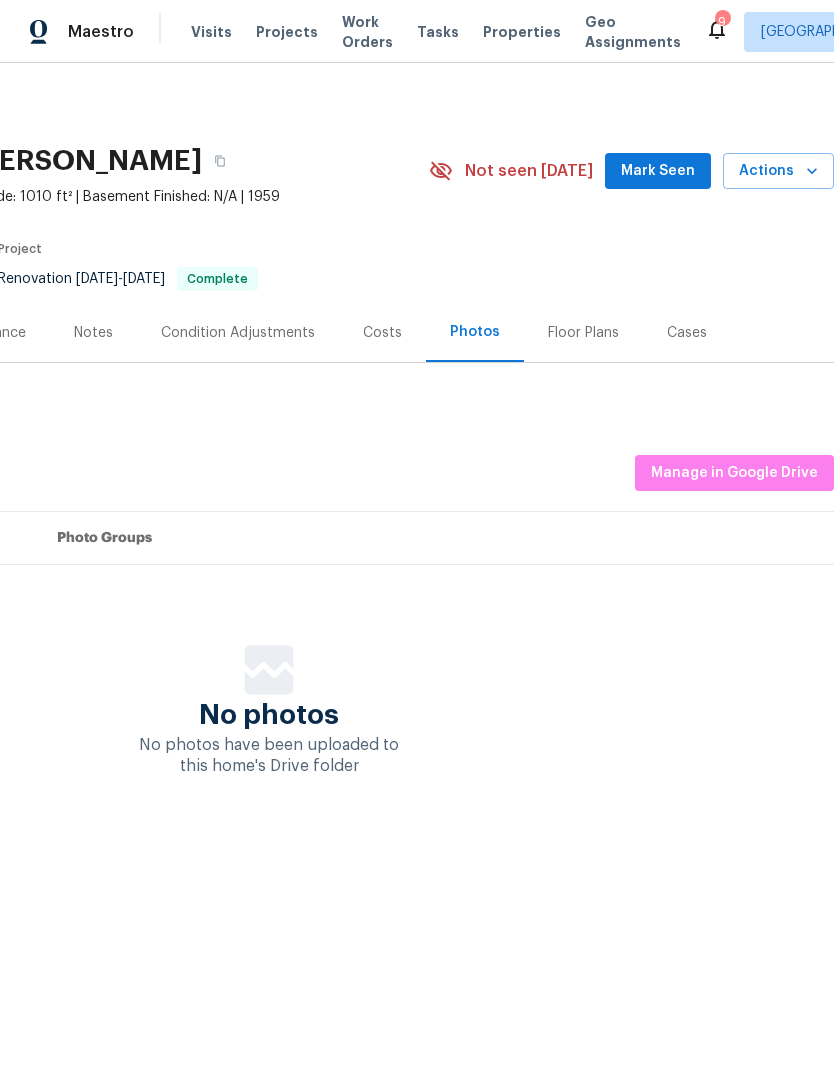 scroll, scrollTop: 0, scrollLeft: 296, axis: horizontal 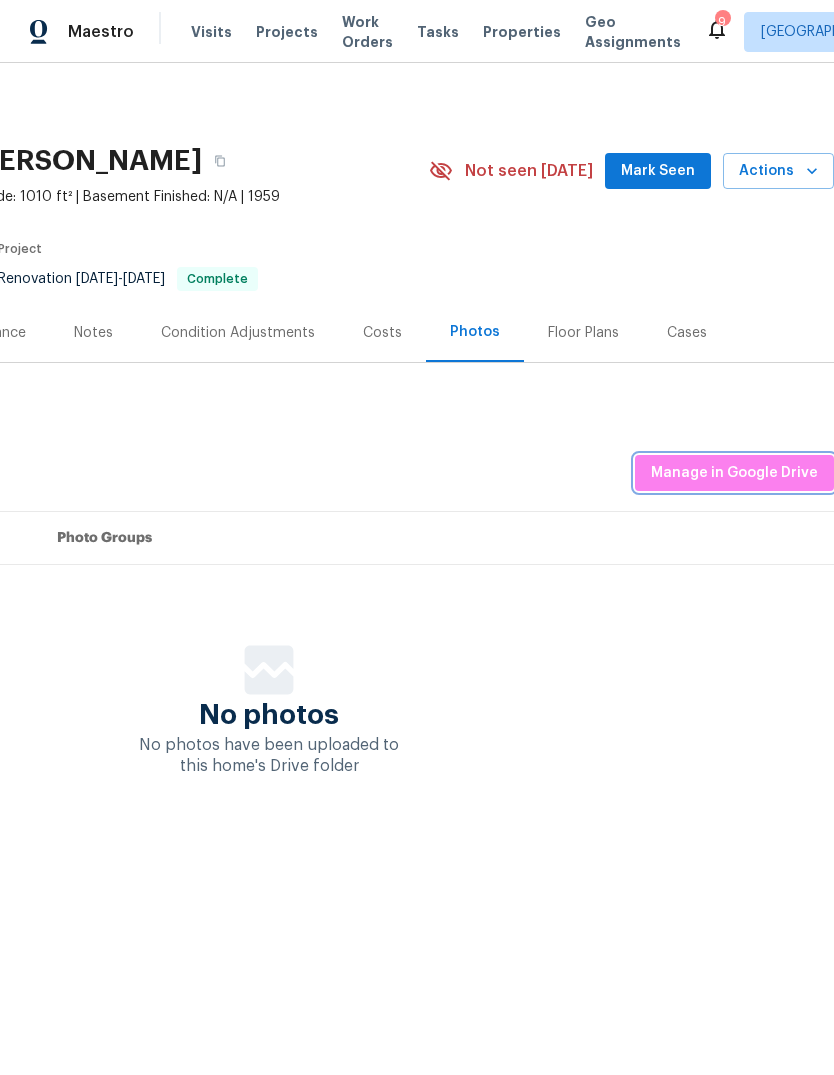 click on "Manage in Google Drive" at bounding box center [734, 473] 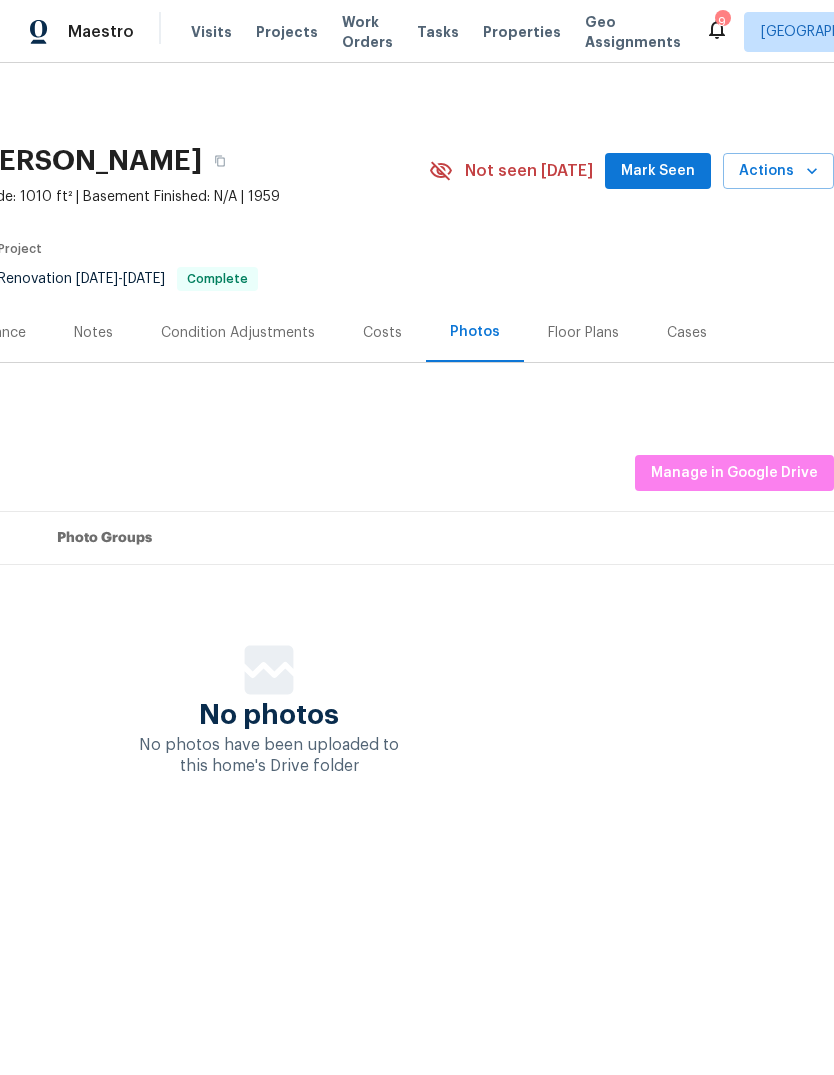 click on "Visits" at bounding box center [211, 32] 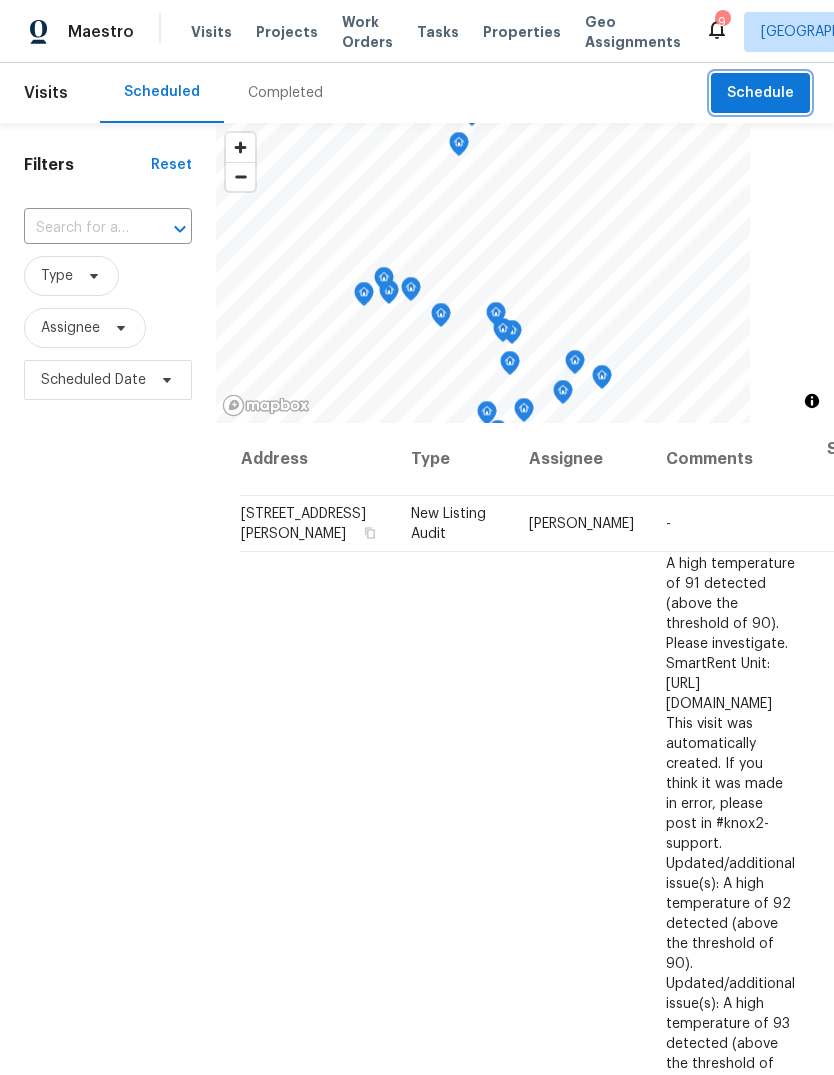 click on "Schedule" at bounding box center [760, 93] 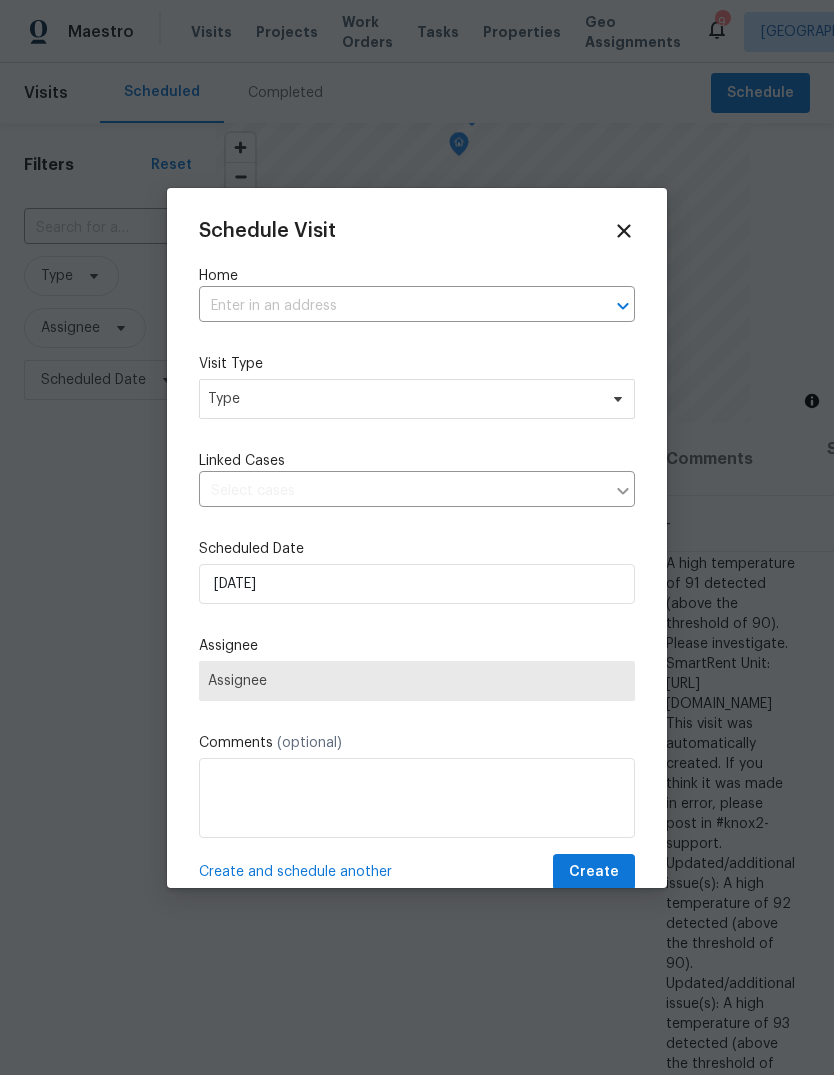 click at bounding box center [389, 306] 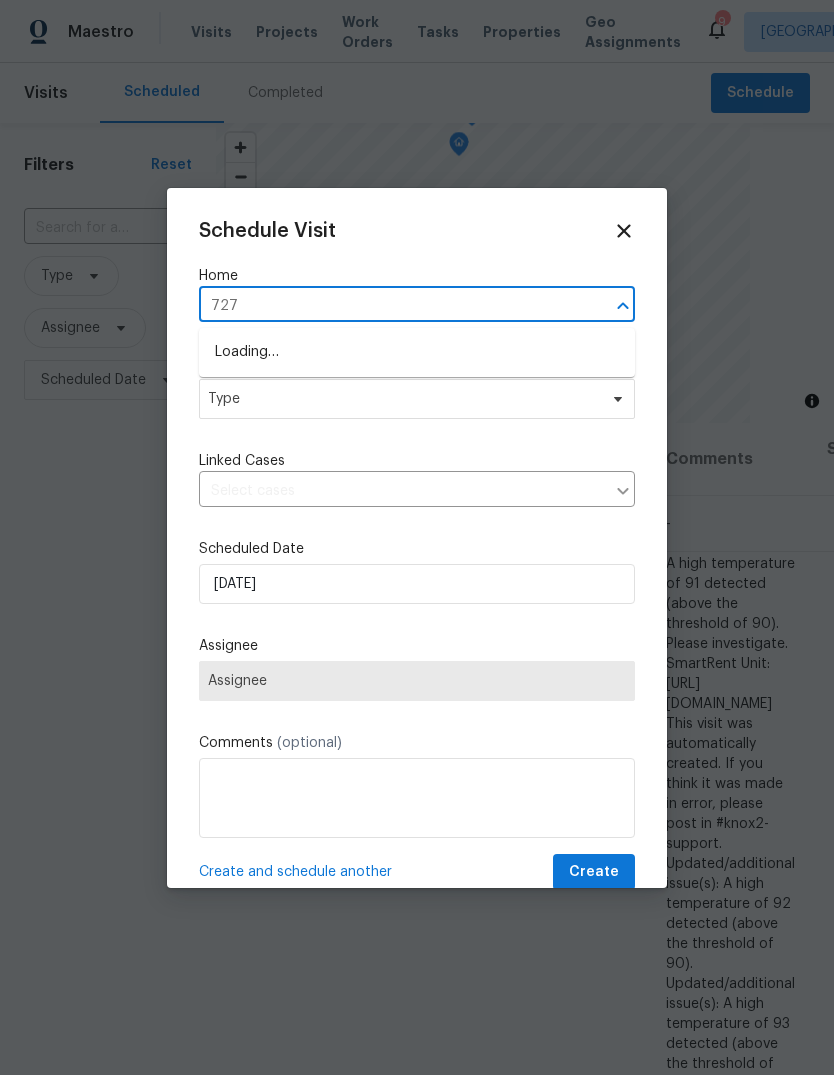 type on "7274" 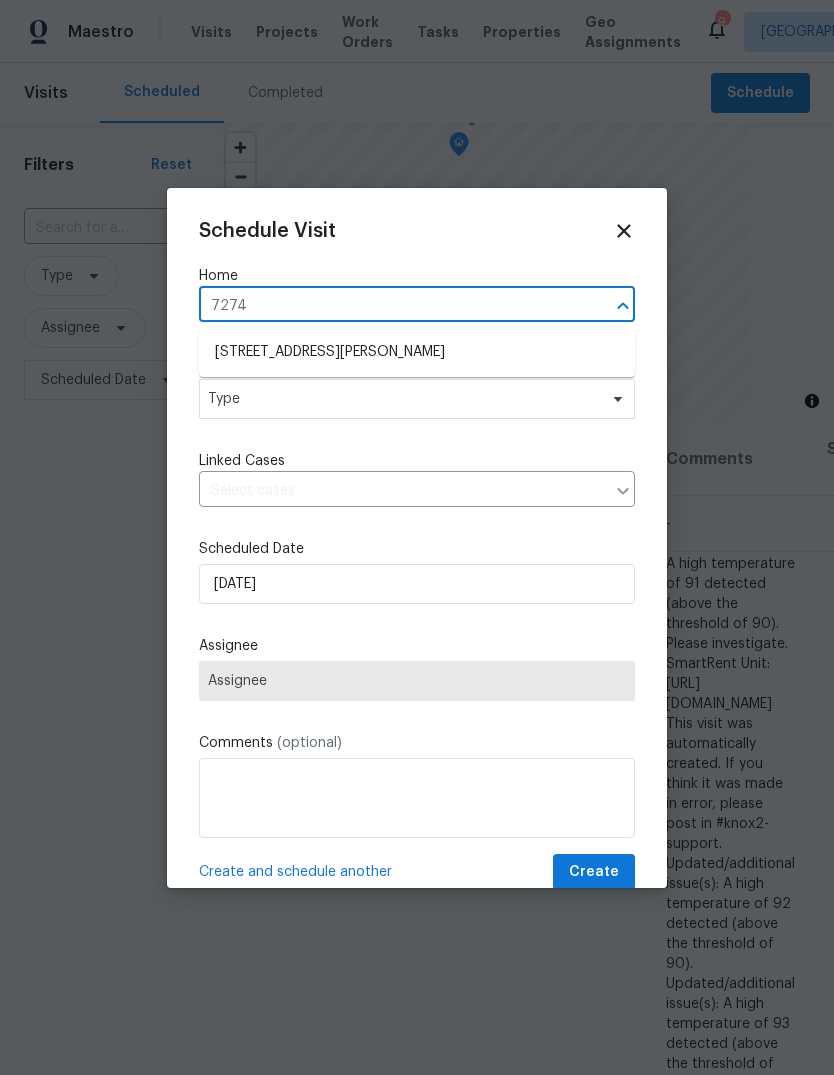 click on "[STREET_ADDRESS][PERSON_NAME]" at bounding box center [417, 352] 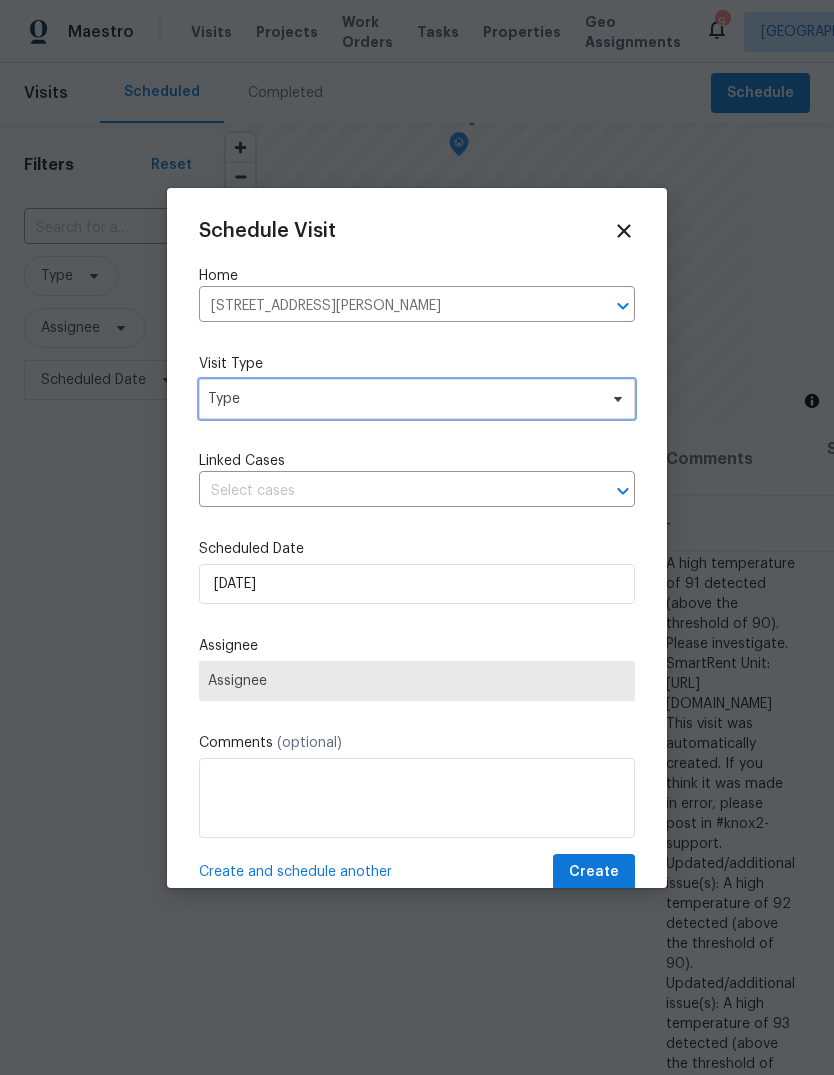 click on "Type" at bounding box center (402, 399) 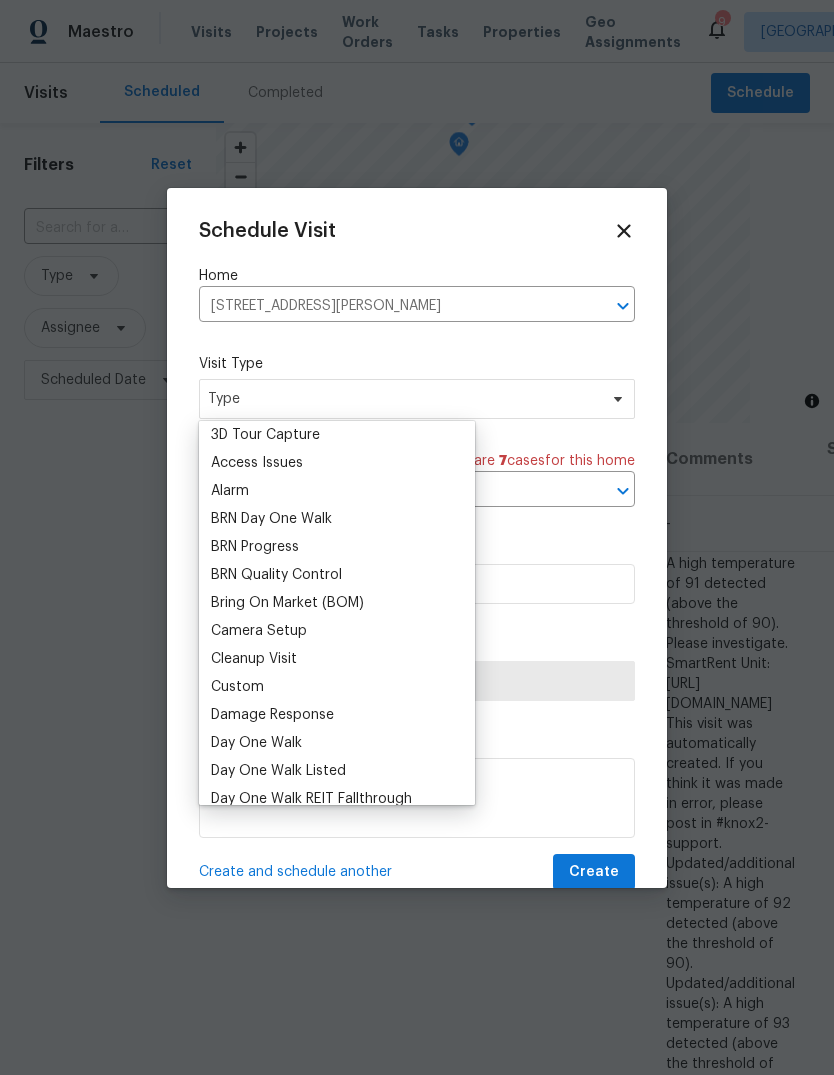 scroll, scrollTop: 107, scrollLeft: 0, axis: vertical 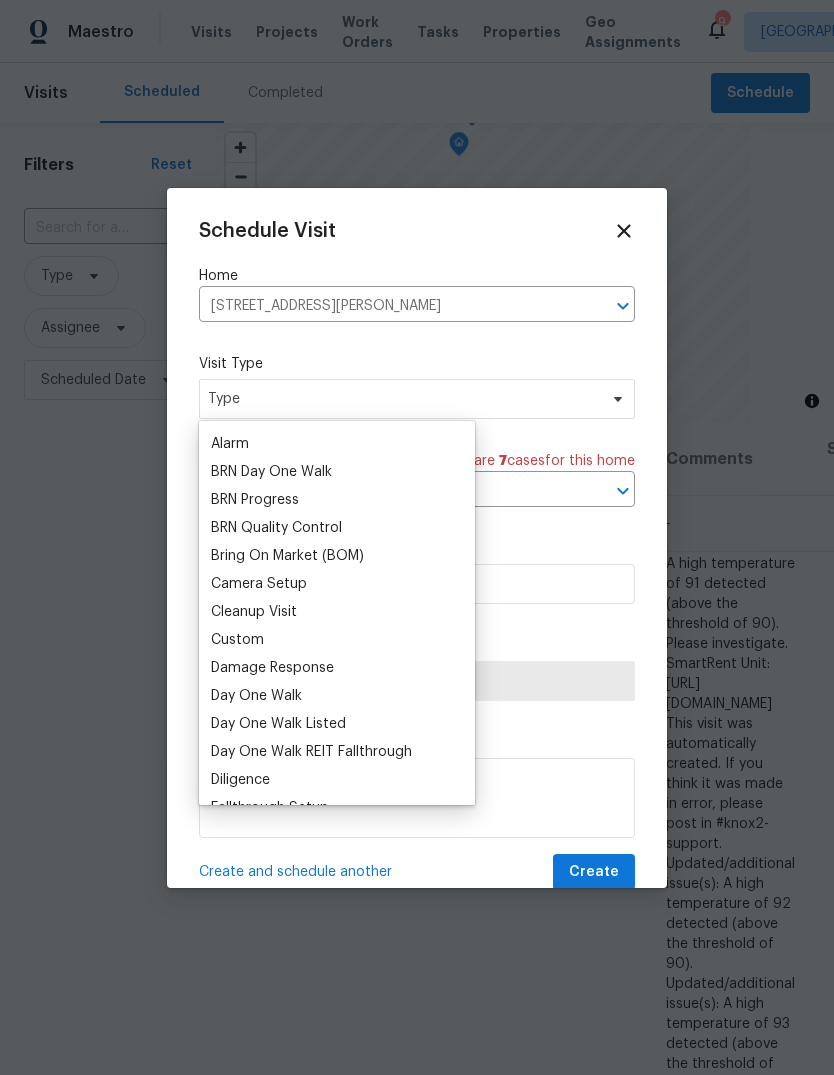 click on "Custom" at bounding box center (237, 640) 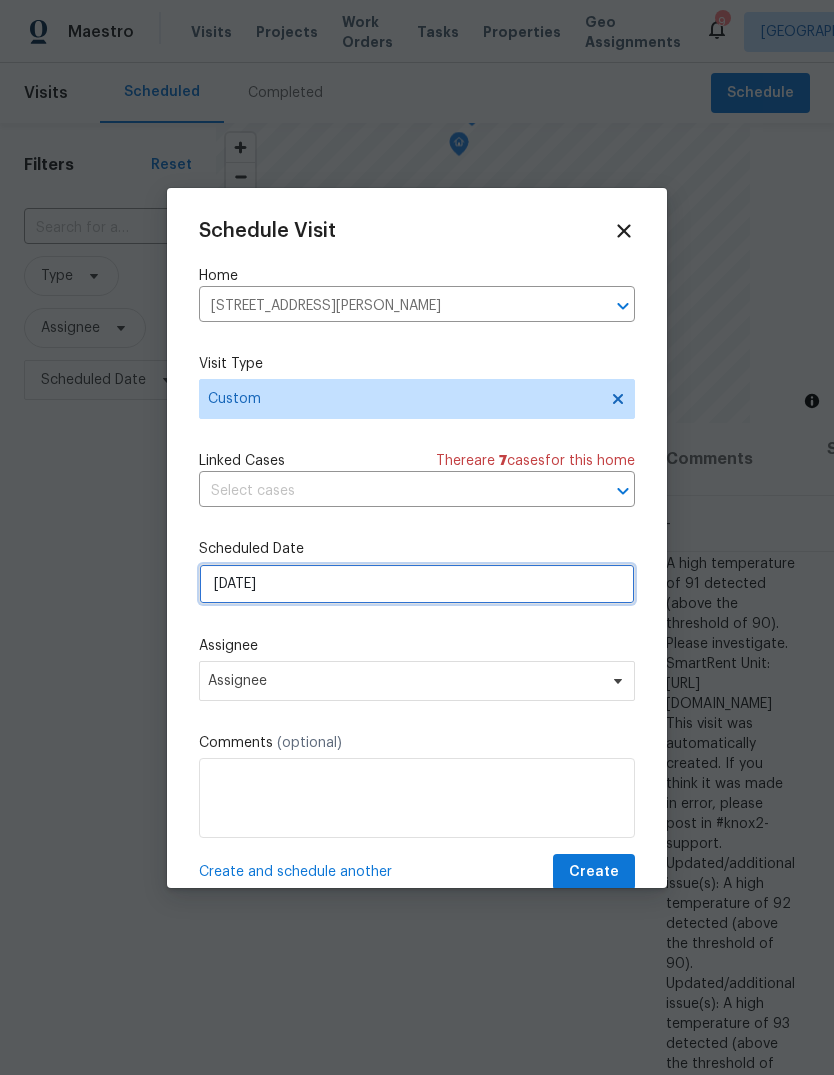 click on "[DATE]" at bounding box center (417, 584) 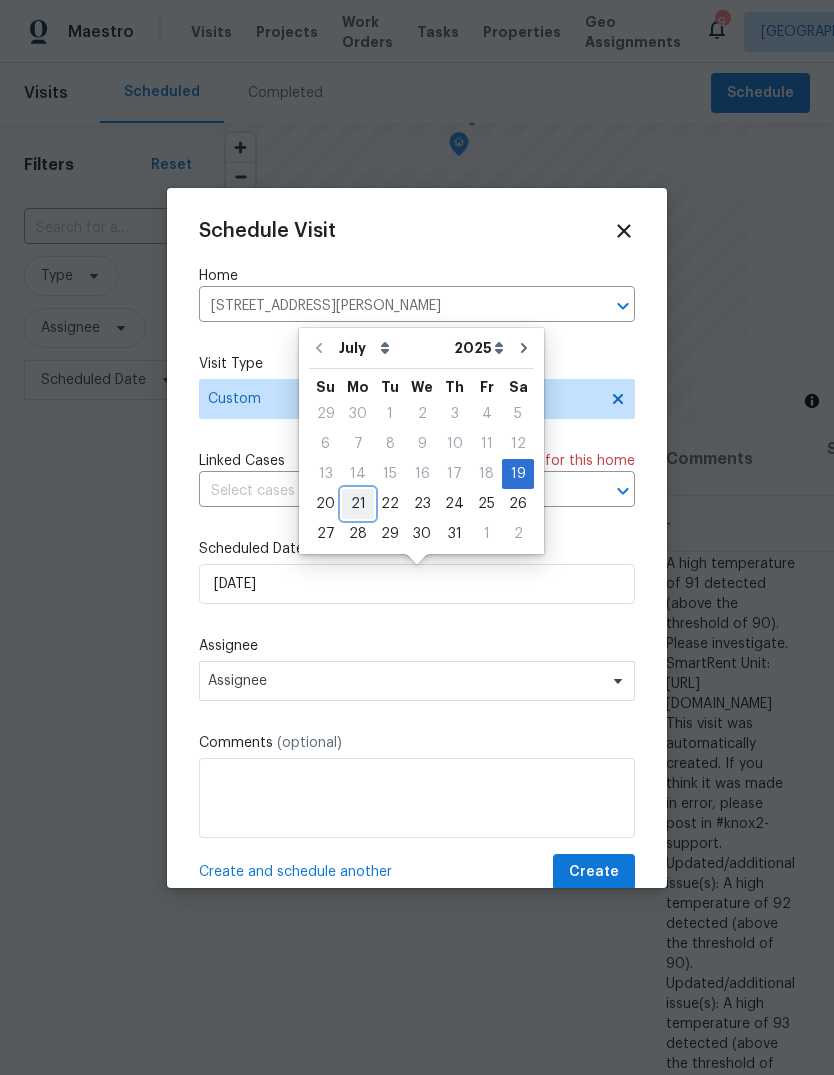 click on "21" at bounding box center (358, 504) 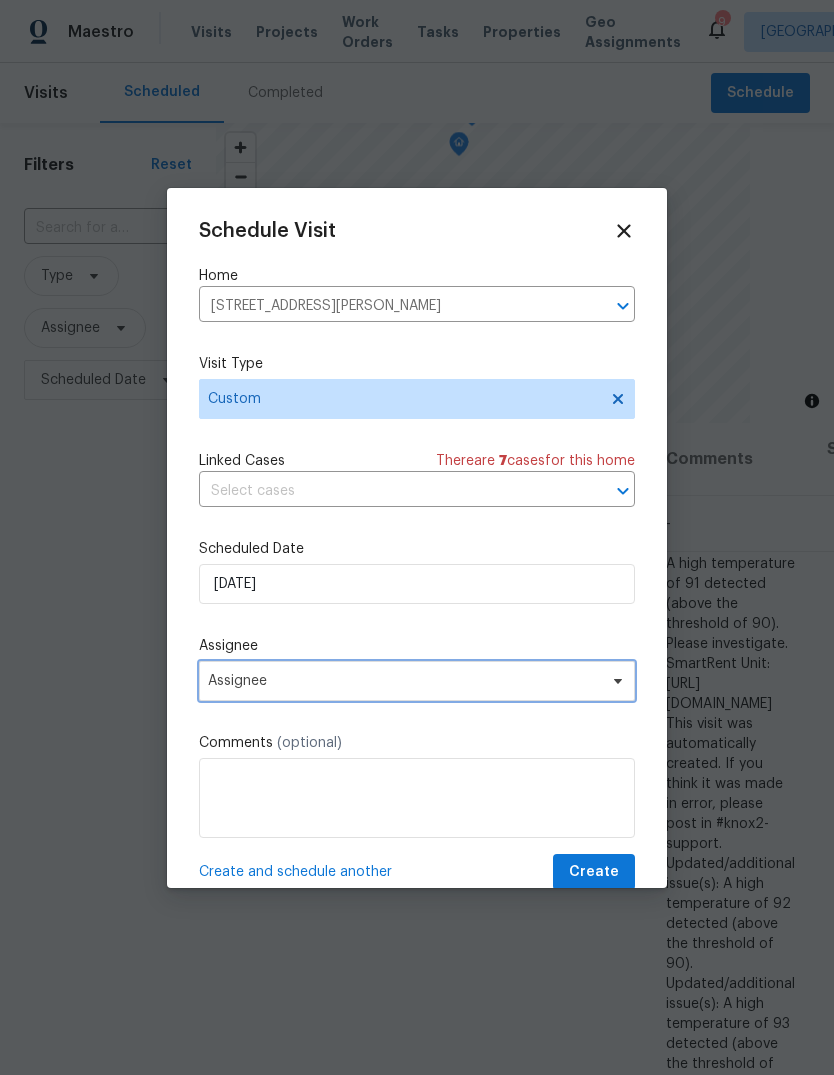 click on "Assignee" at bounding box center (404, 681) 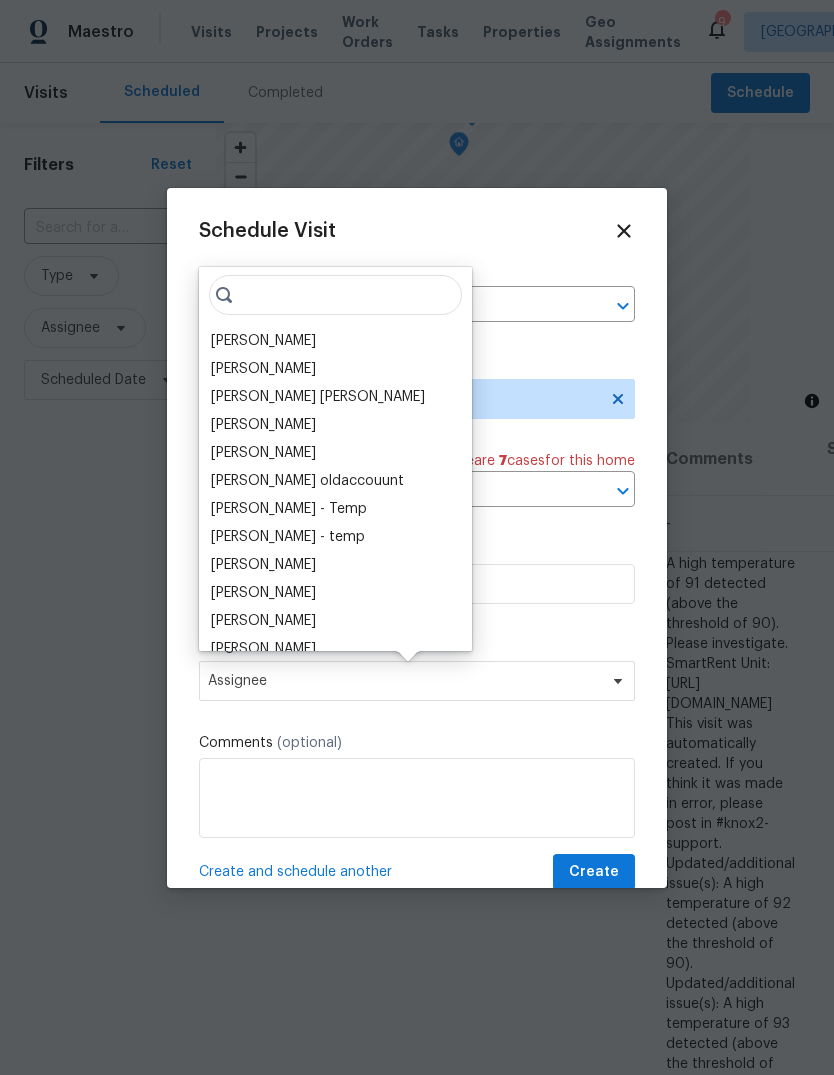 click on "[PERSON_NAME]" at bounding box center [263, 341] 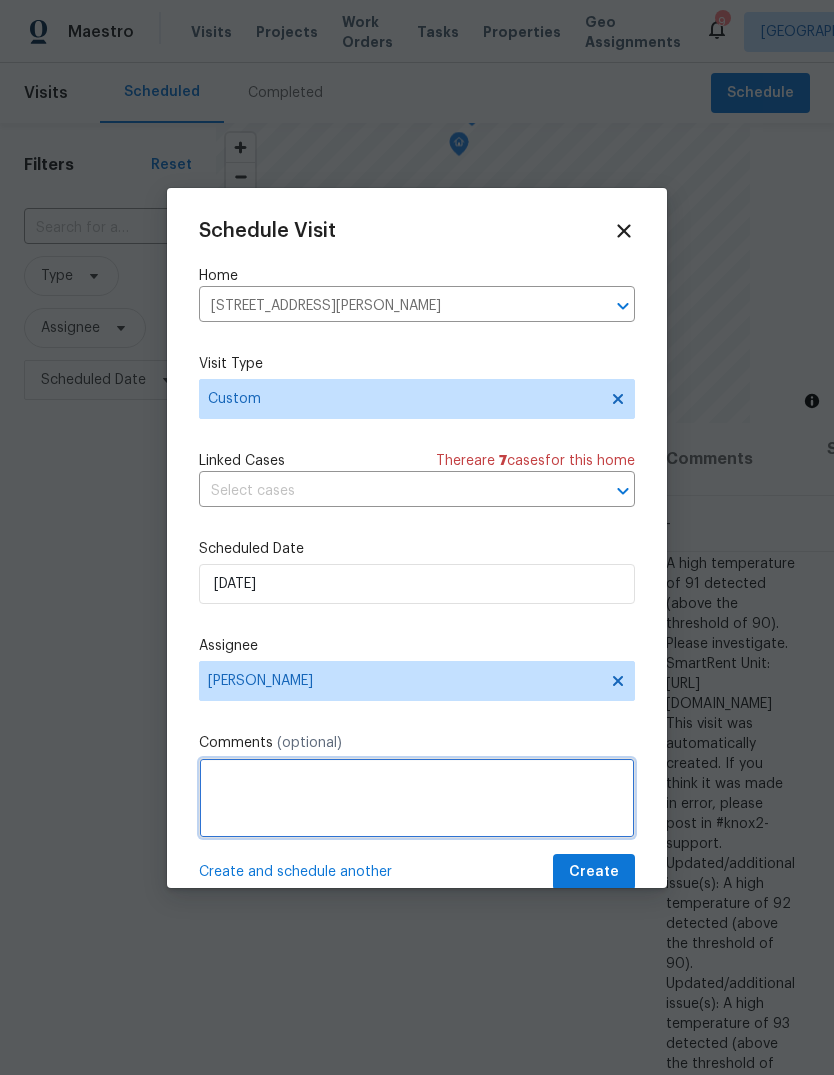 click at bounding box center [417, 798] 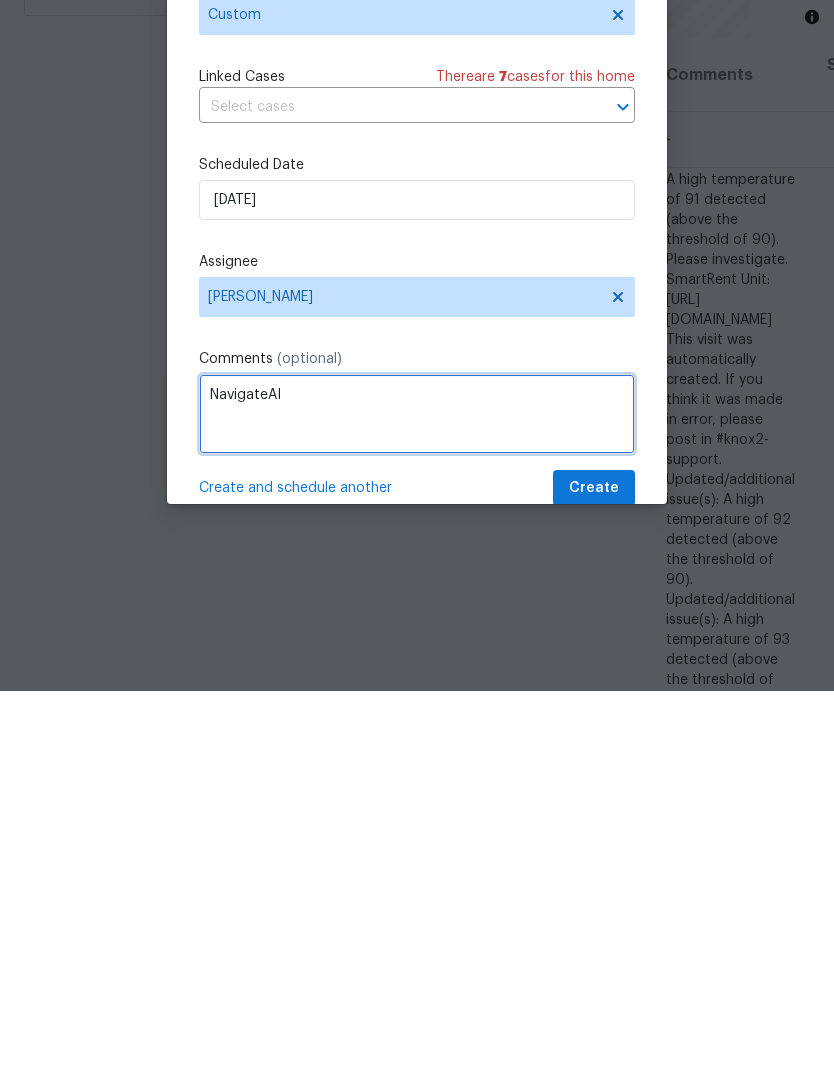 type on "NavigateAI" 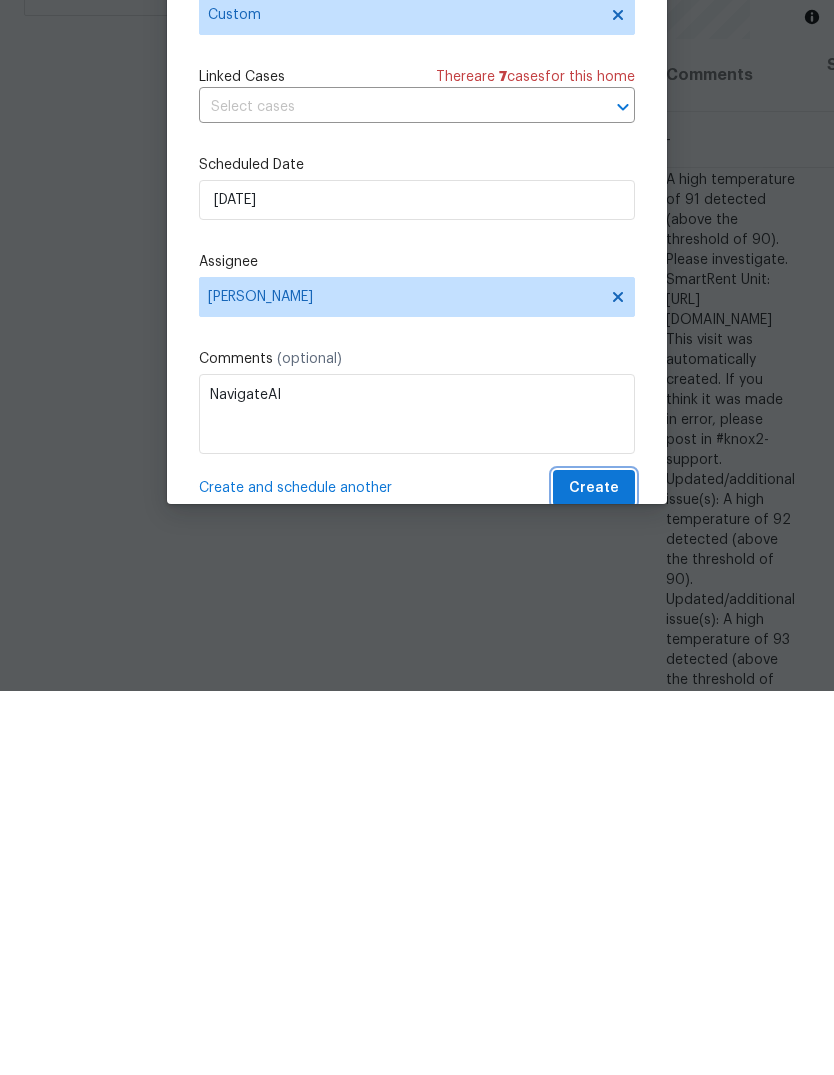 click on "Create" at bounding box center (594, 872) 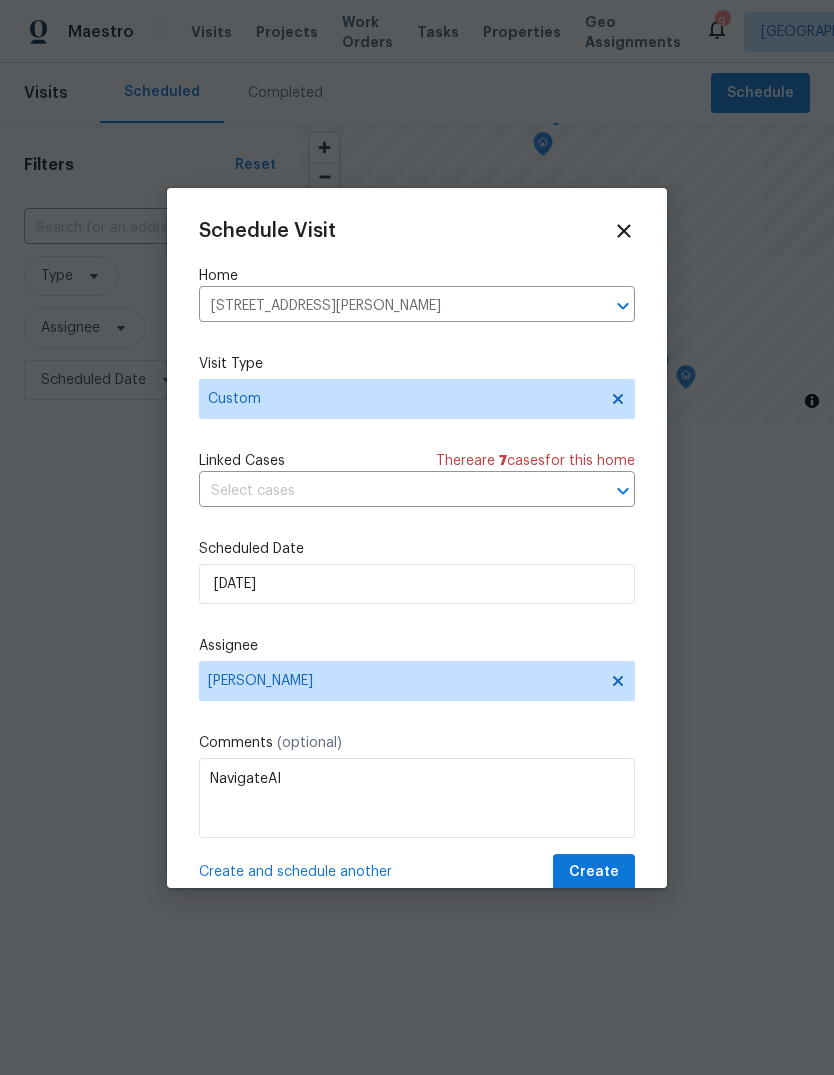 scroll, scrollTop: 0, scrollLeft: 0, axis: both 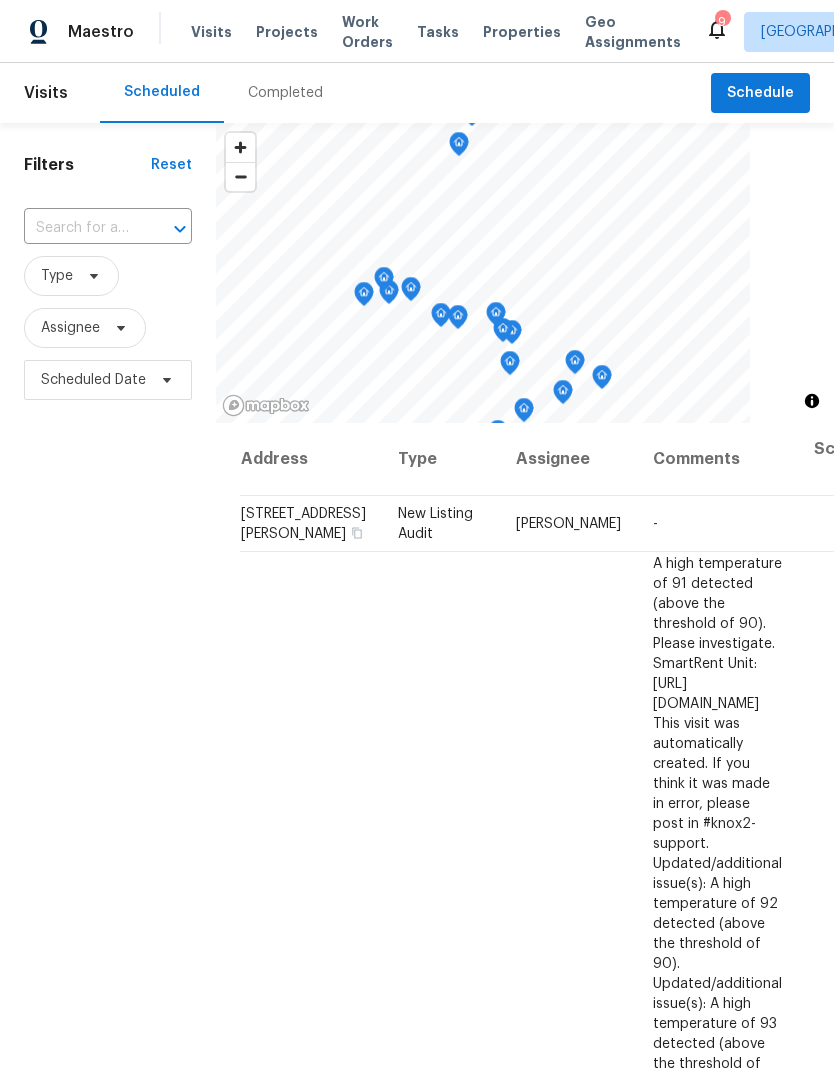 click on "Properties" at bounding box center [522, 32] 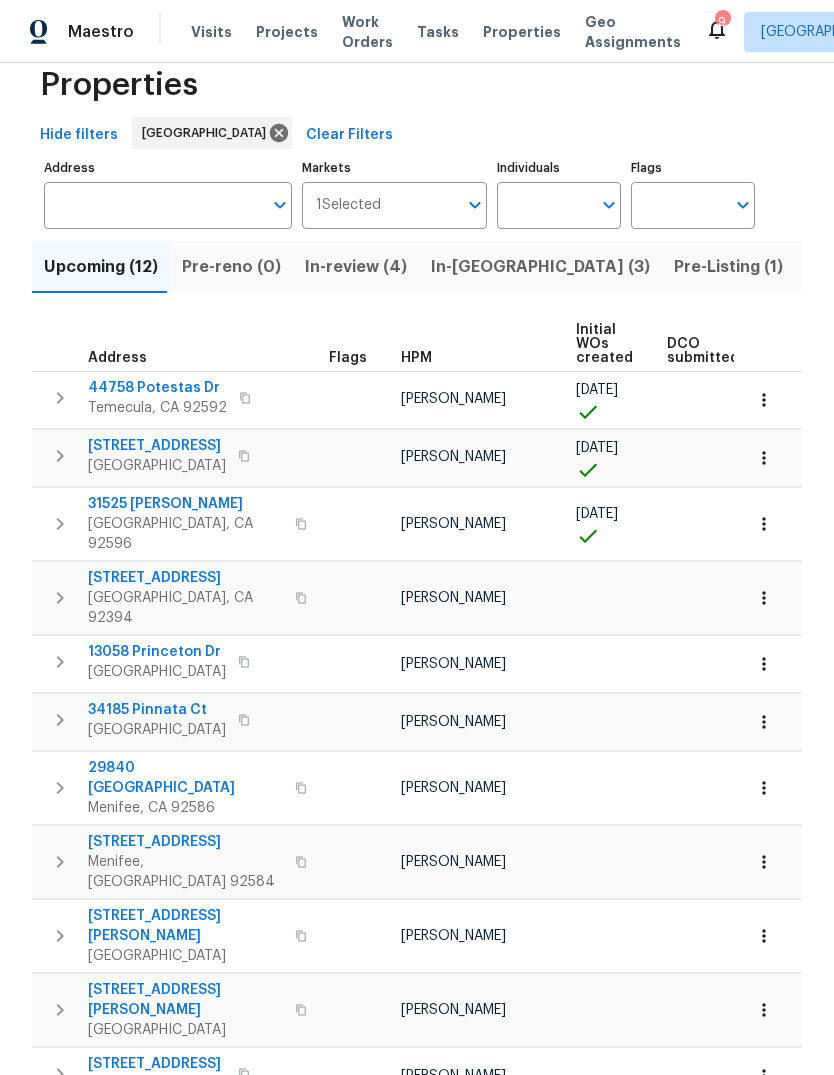 scroll, scrollTop: 41, scrollLeft: 0, axis: vertical 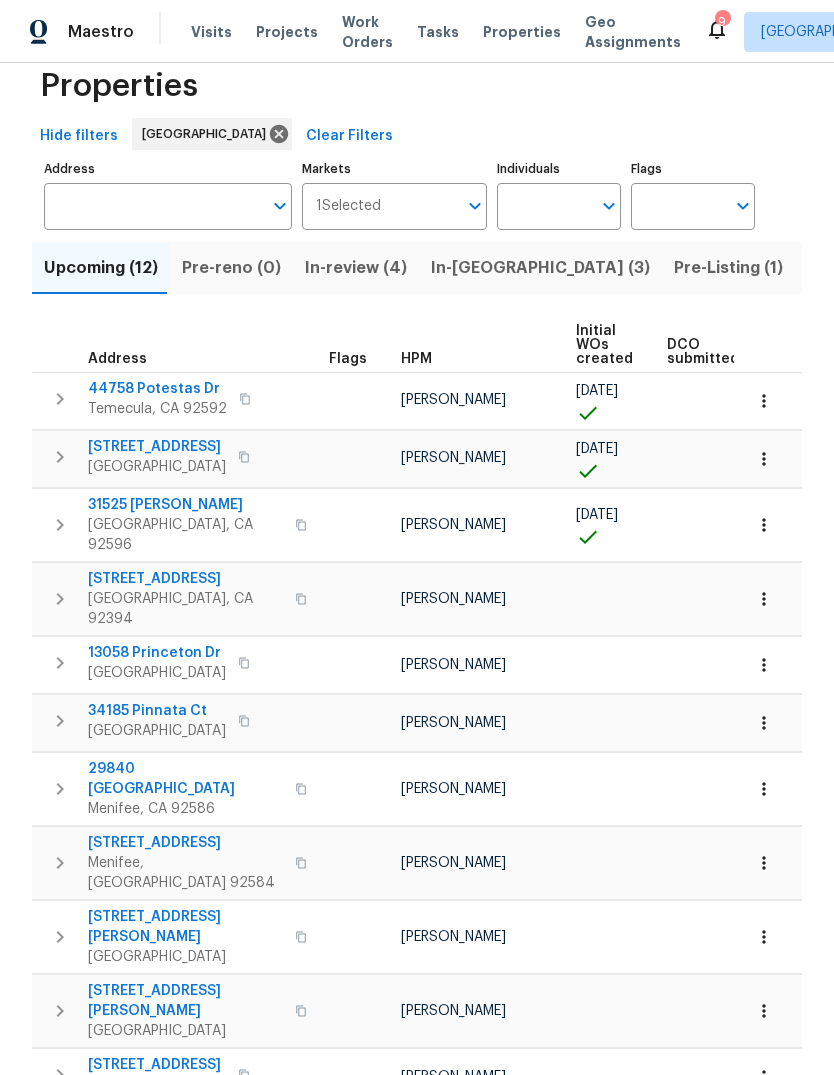 click on "Individuals" at bounding box center [544, 206] 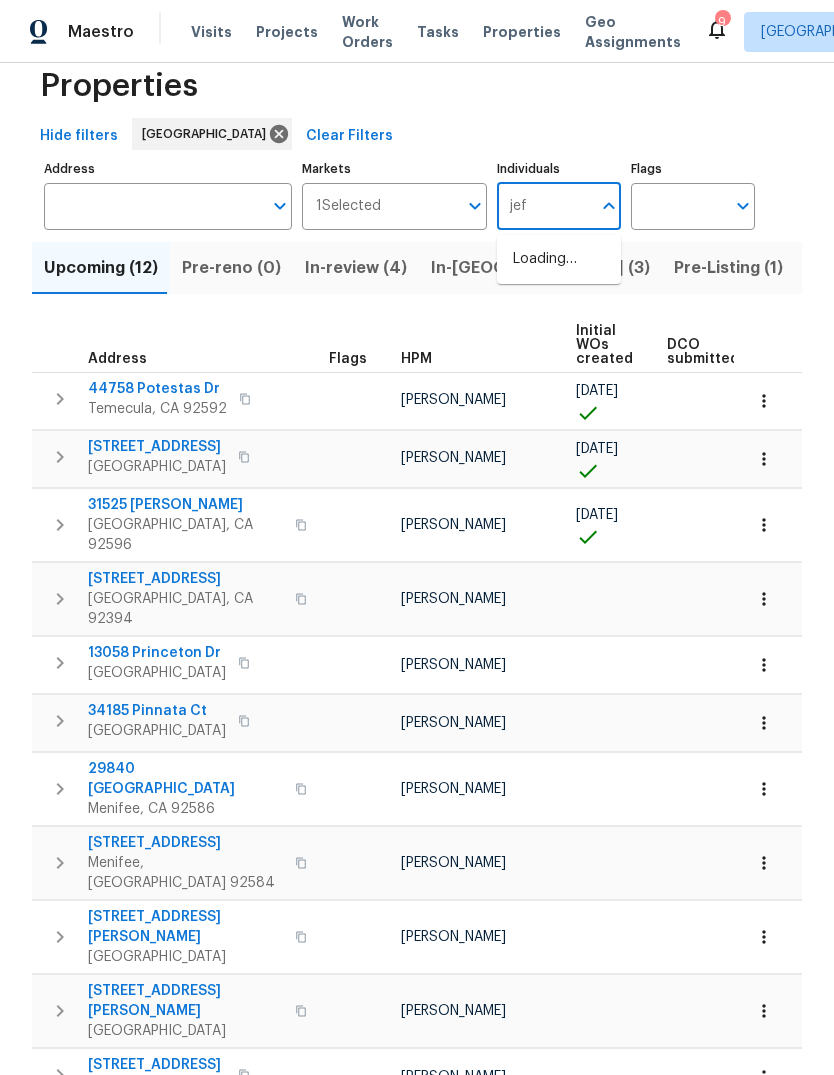 type on "jeff" 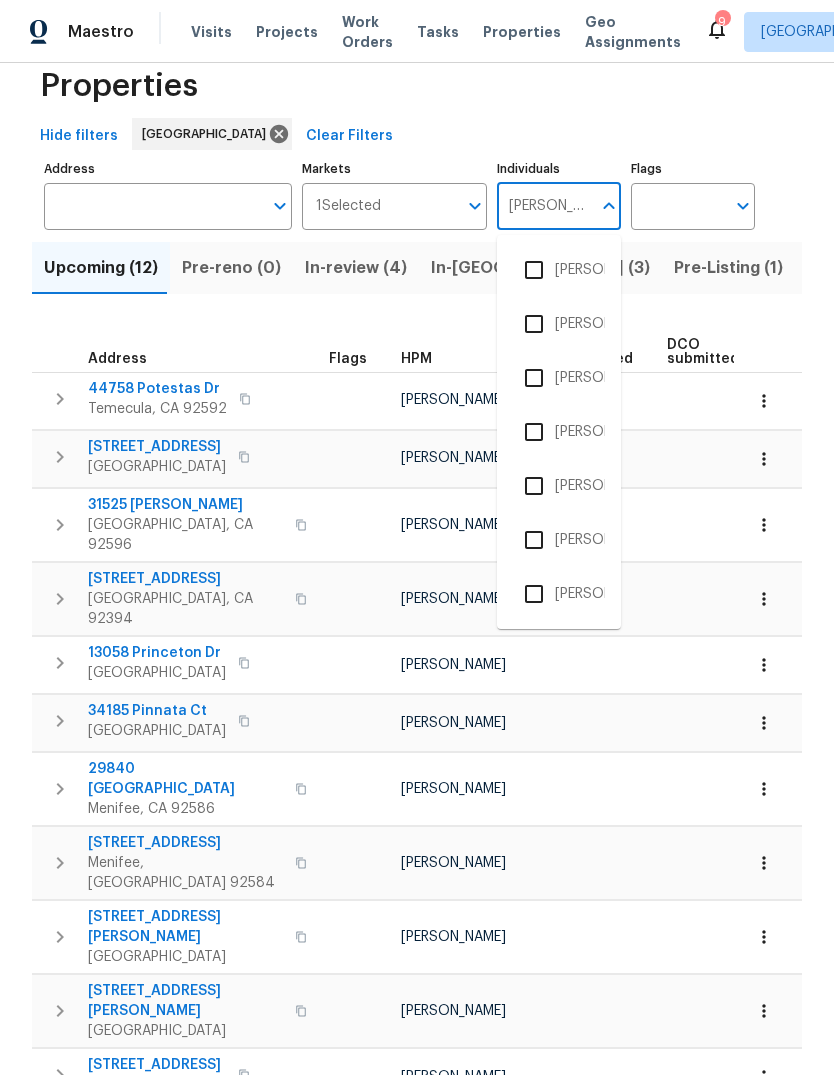 click on "[PERSON_NAME]" at bounding box center (559, 378) 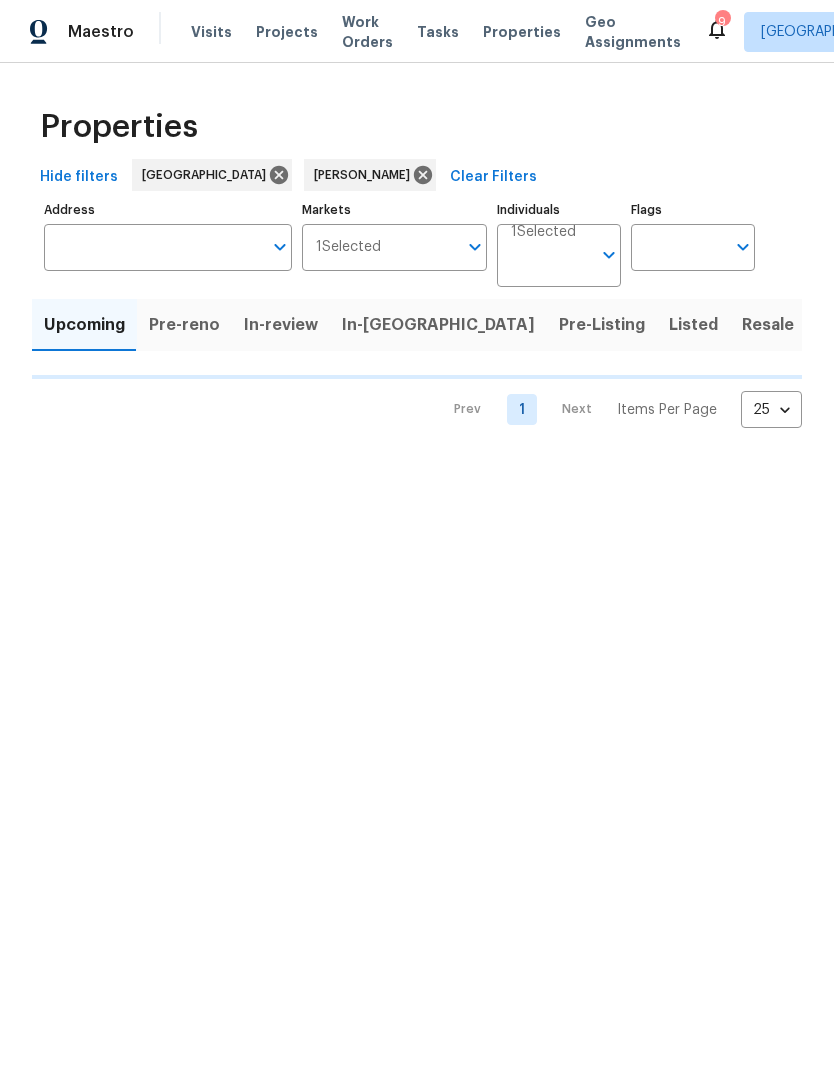 scroll, scrollTop: 0, scrollLeft: 0, axis: both 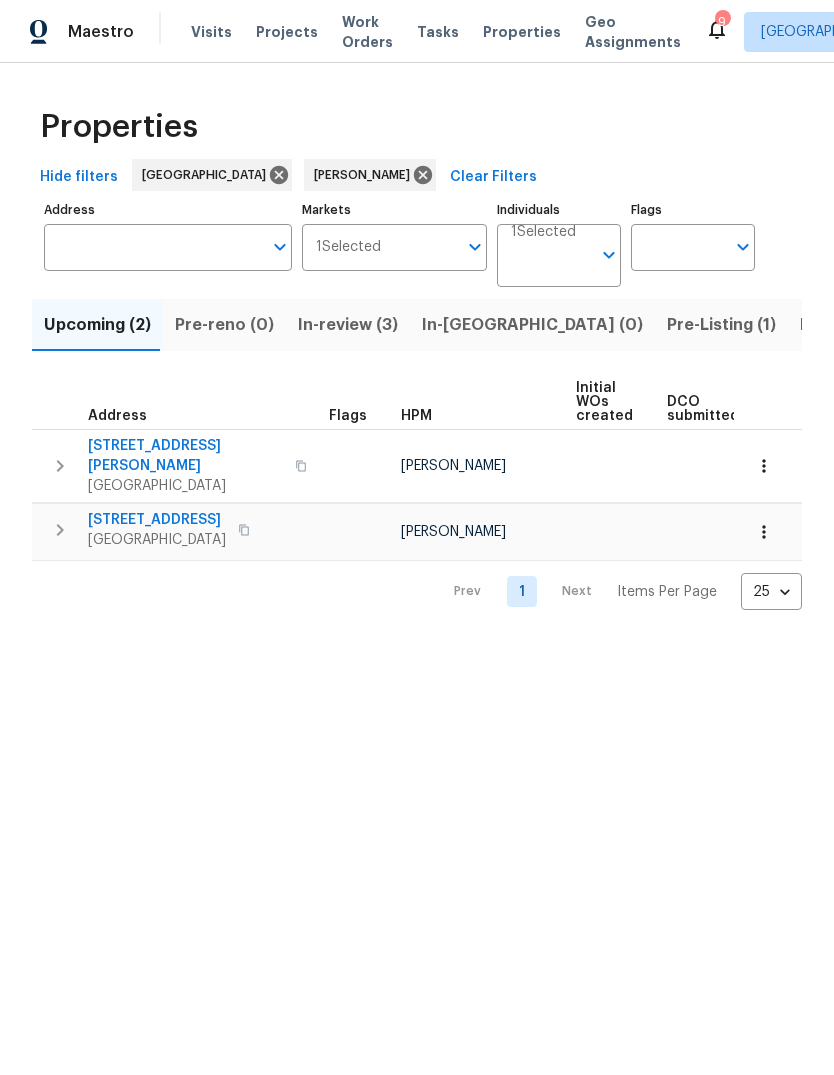 click on "Resale (3)" at bounding box center [939, 325] 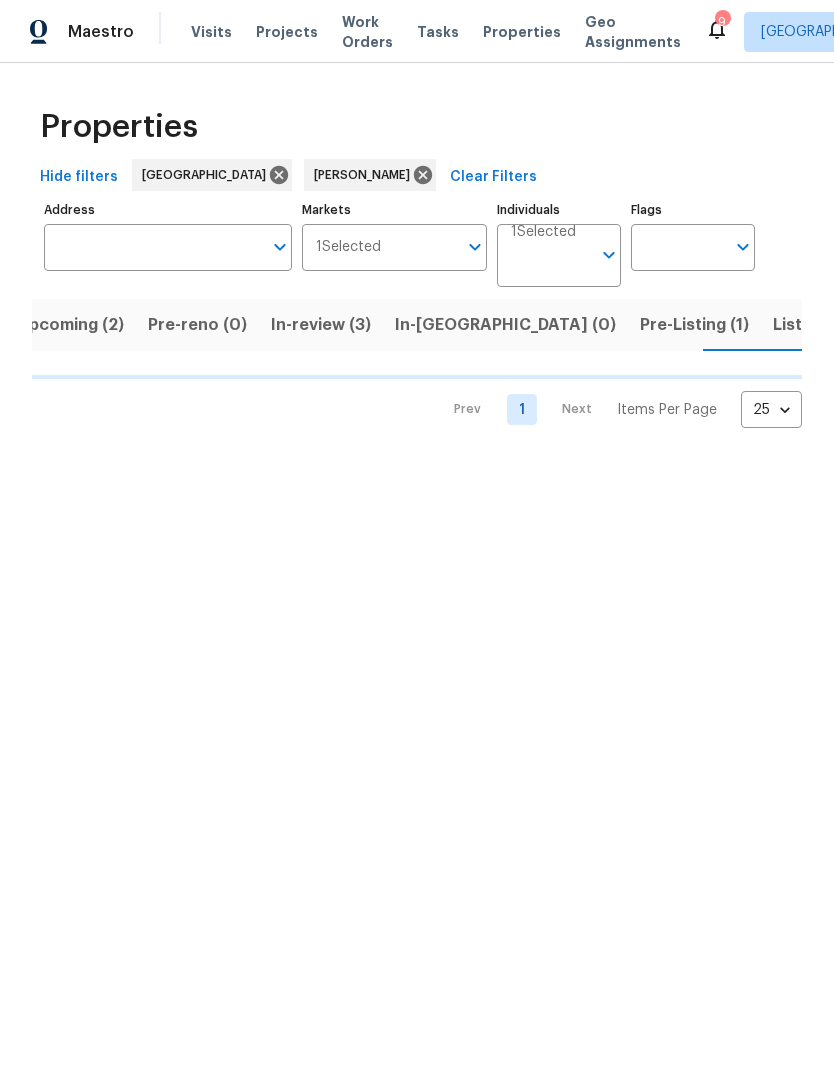 scroll, scrollTop: 0, scrollLeft: 27, axis: horizontal 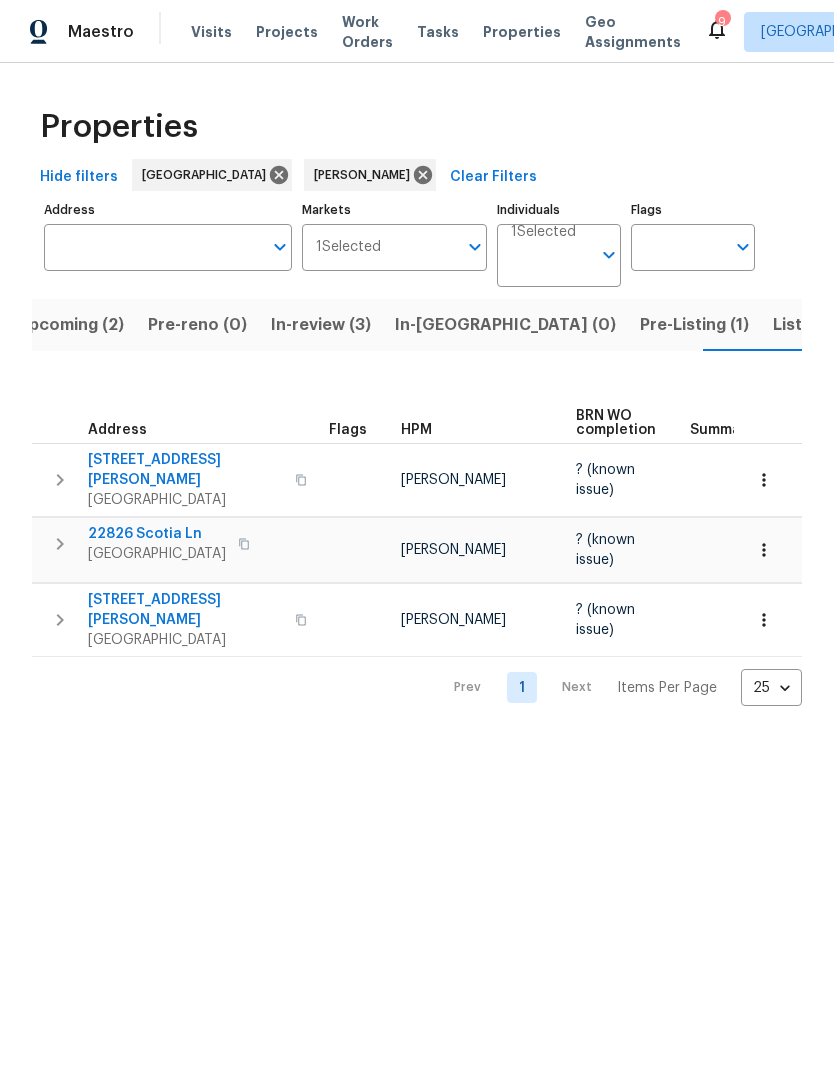 click on "Listed (9)" at bounding box center [811, 325] 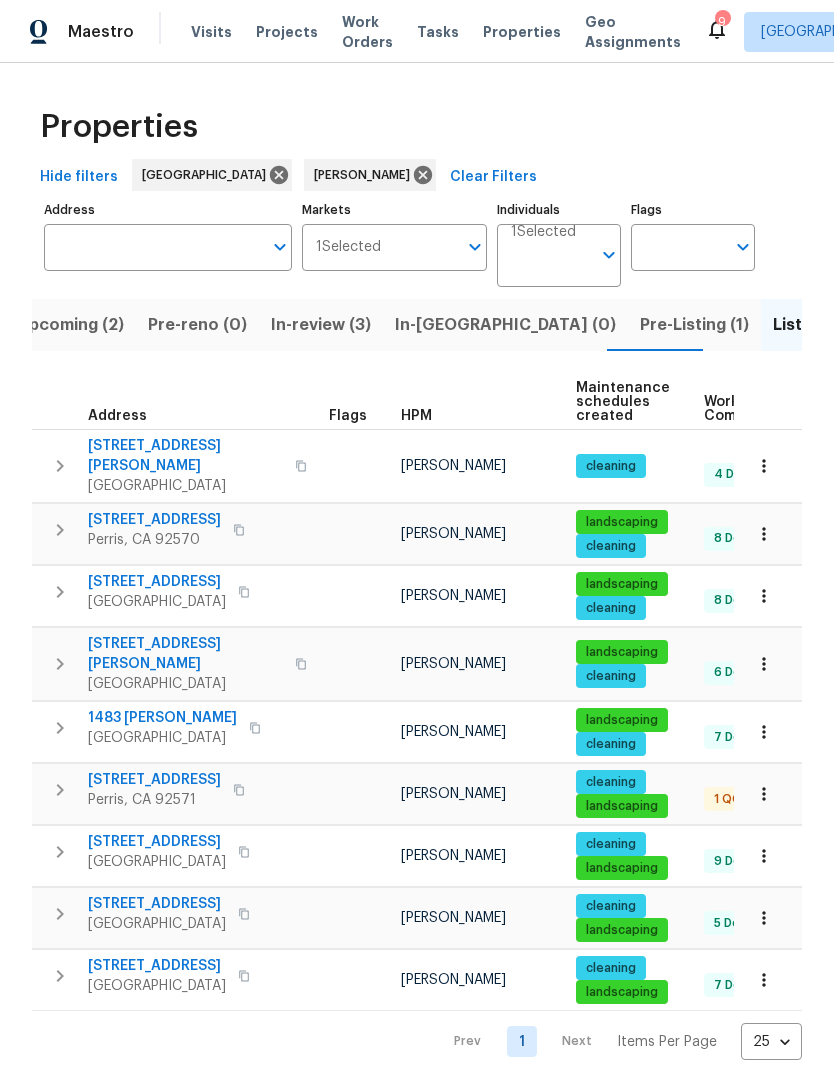 click on "Upcoming (2)" at bounding box center (70, 325) 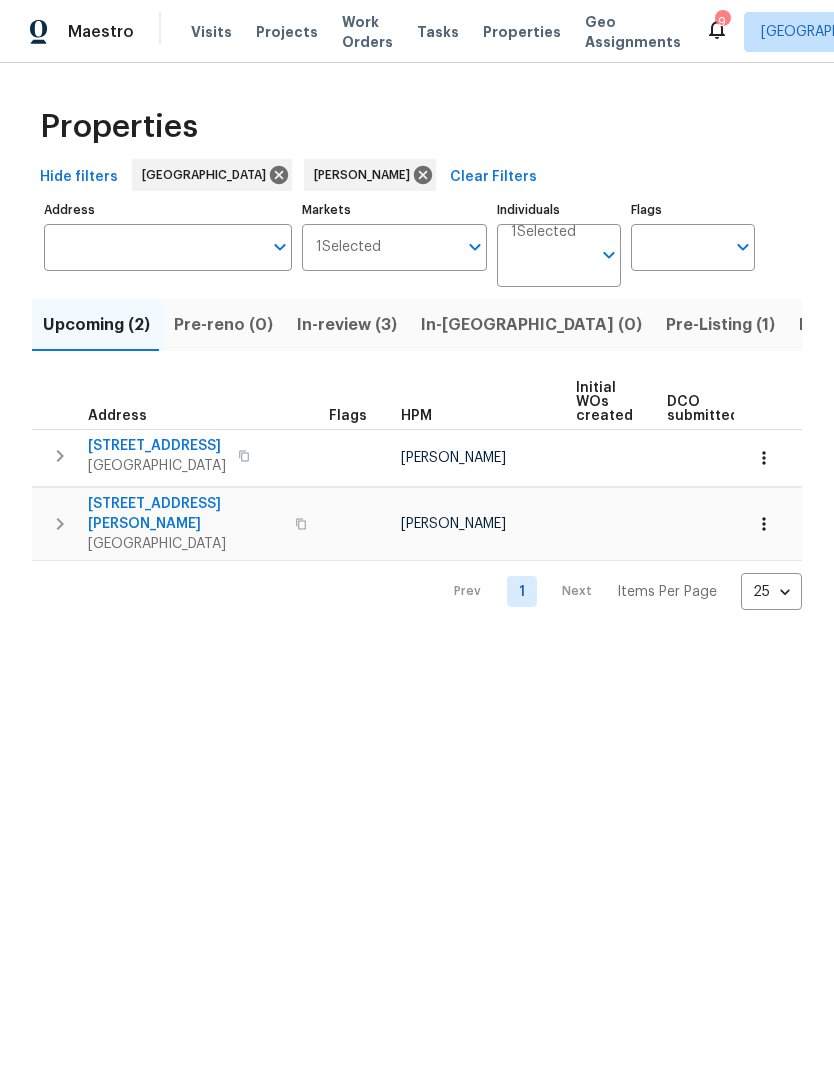 scroll, scrollTop: 0, scrollLeft: 0, axis: both 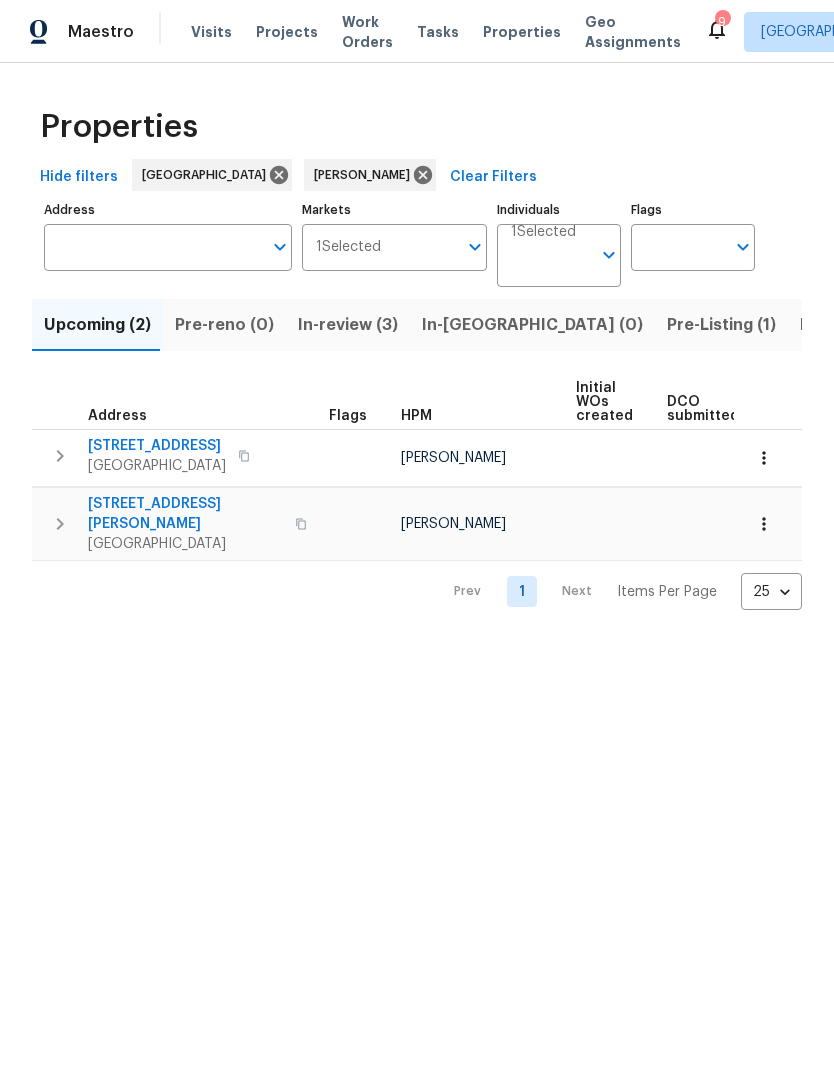 click on "Visits" at bounding box center [211, 32] 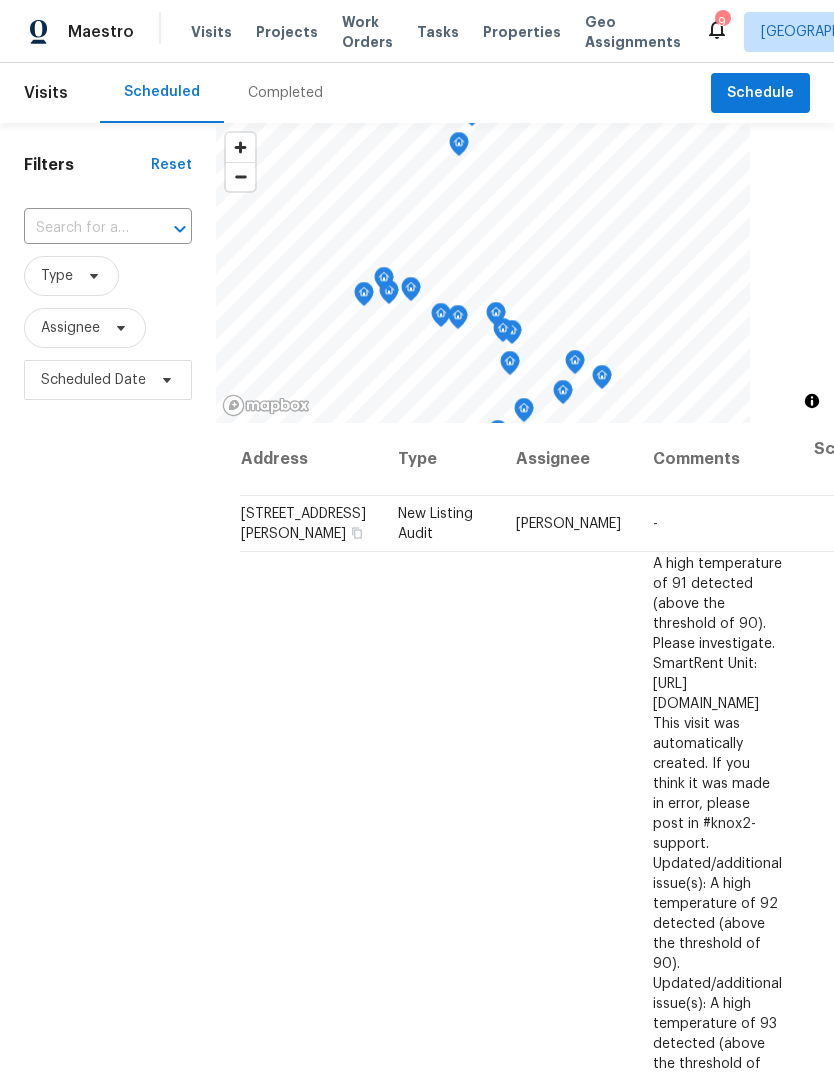 click on "Properties" at bounding box center (522, 32) 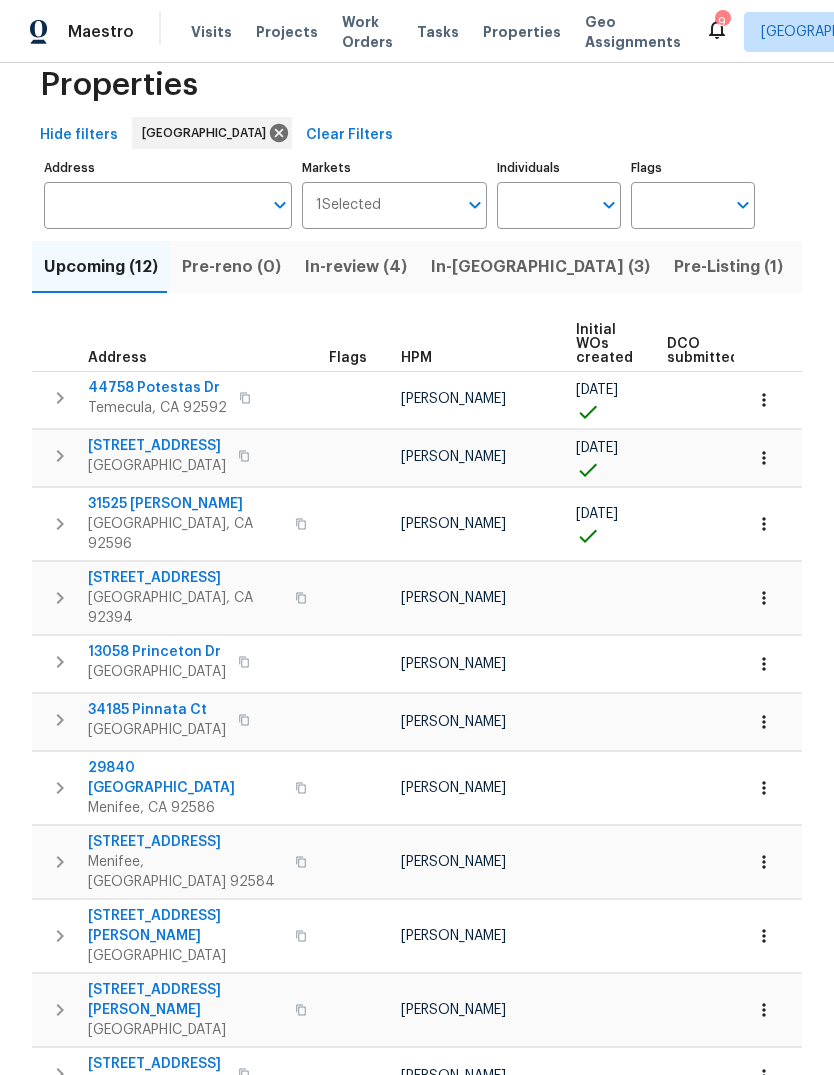 scroll, scrollTop: 41, scrollLeft: 0, axis: vertical 